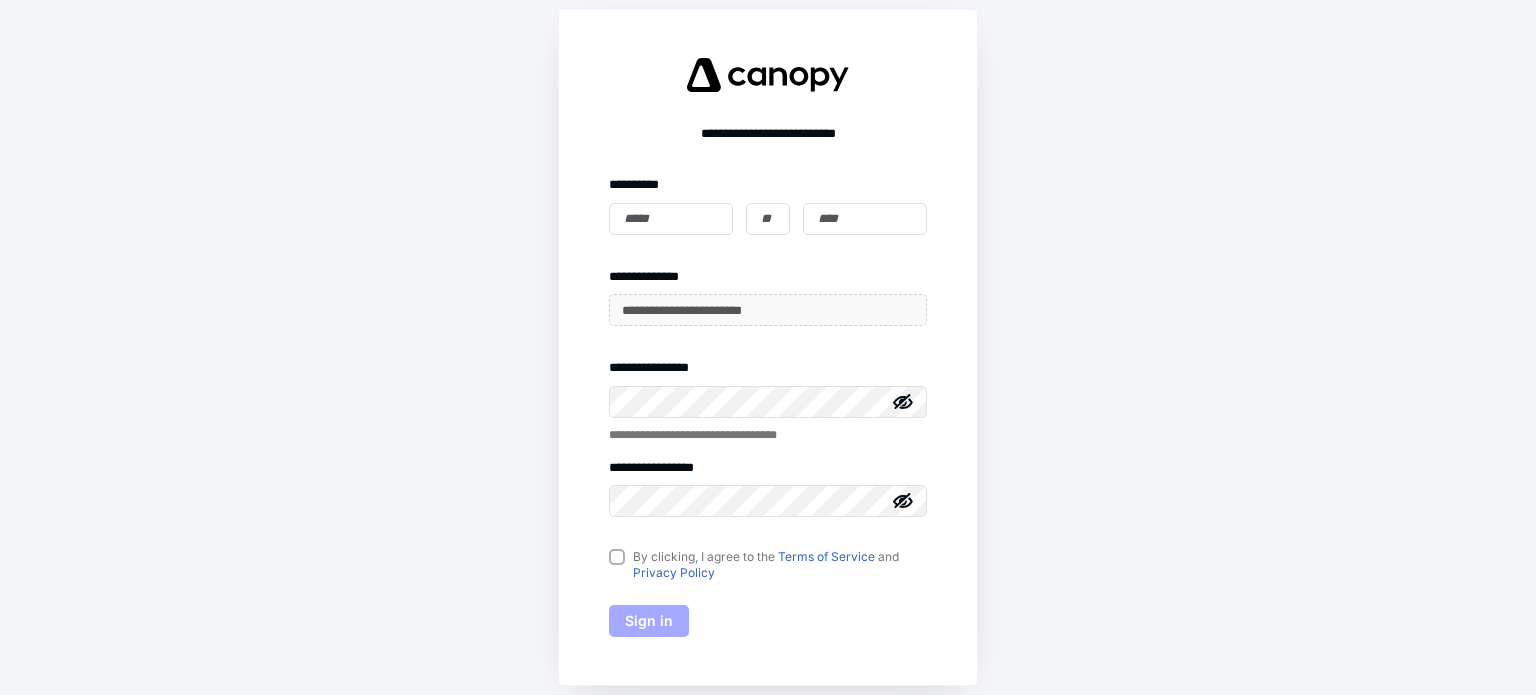 scroll, scrollTop: 0, scrollLeft: 0, axis: both 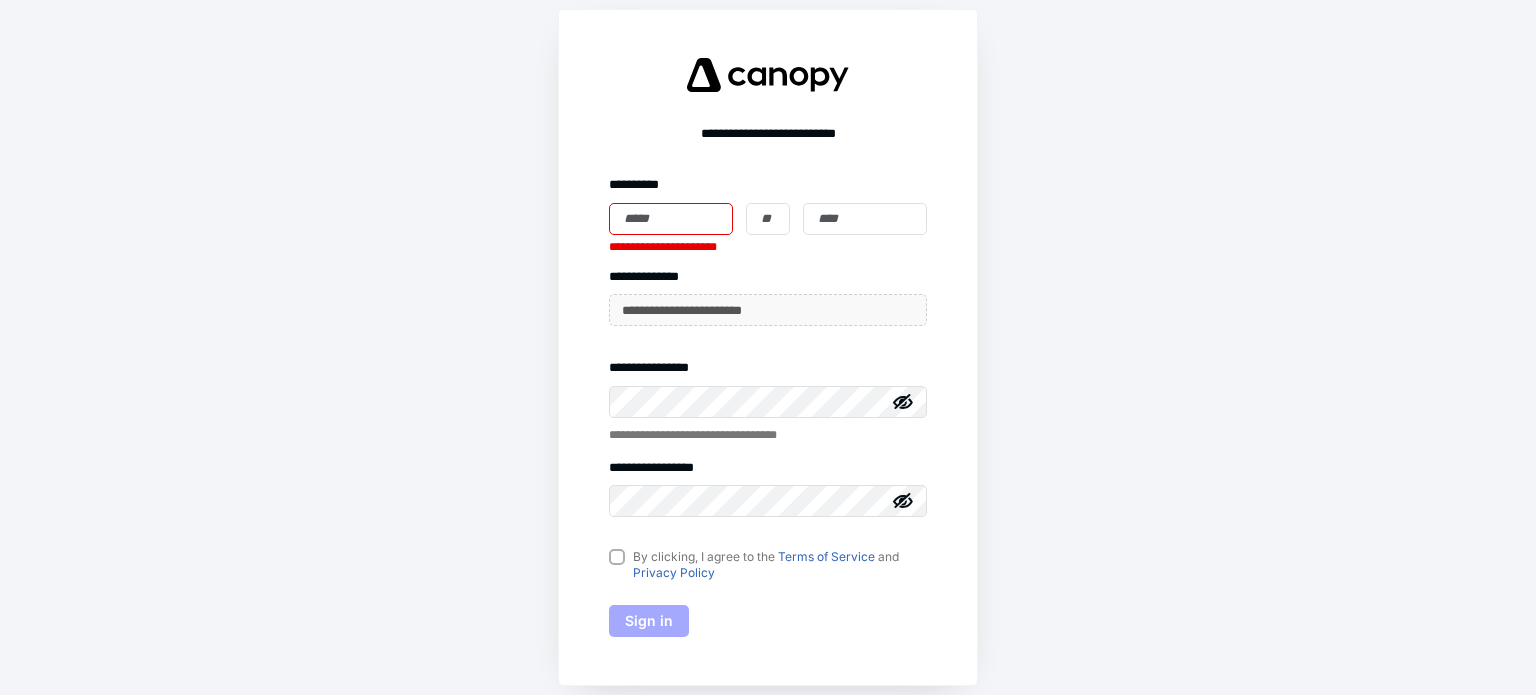 click on "**********" at bounding box center (768, 347) 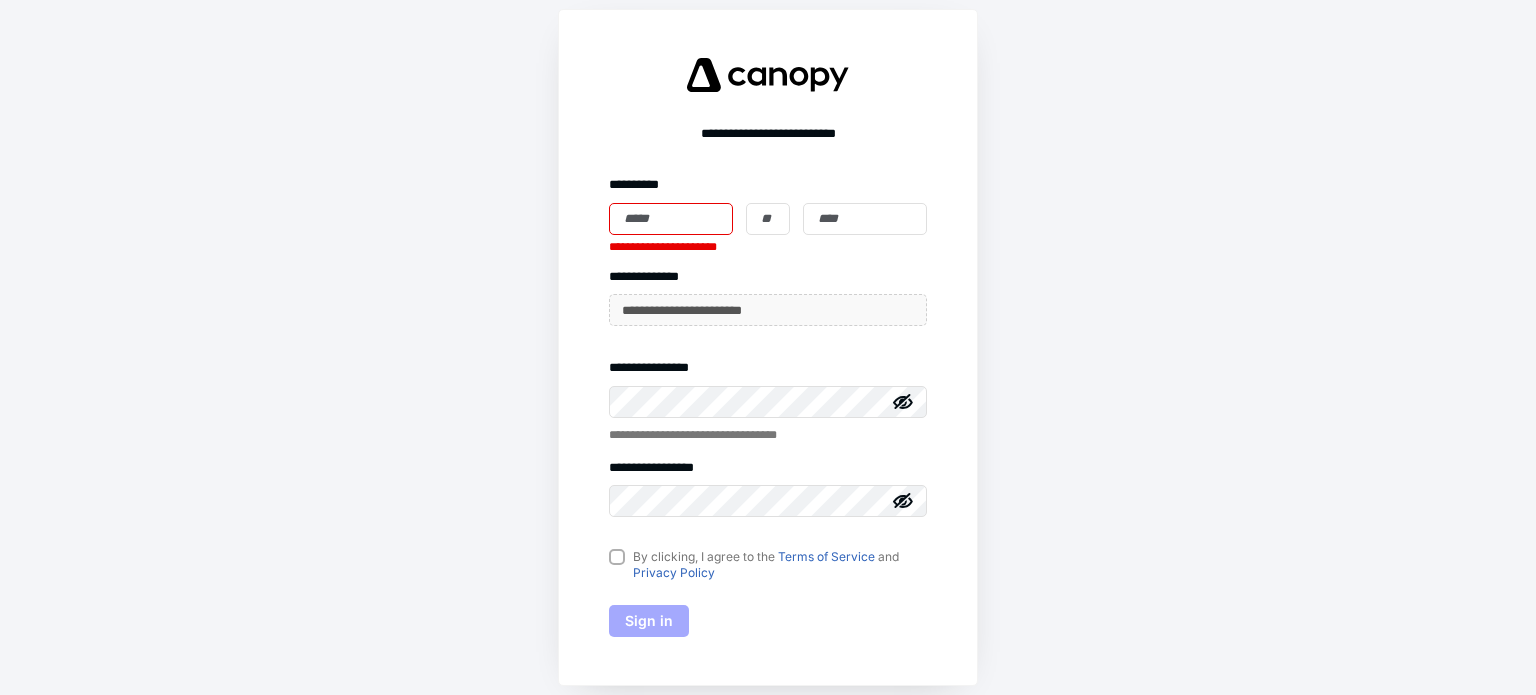 drag, startPoint x: 677, startPoint y: 230, endPoint x: 616, endPoint y: 225, distance: 61.204575 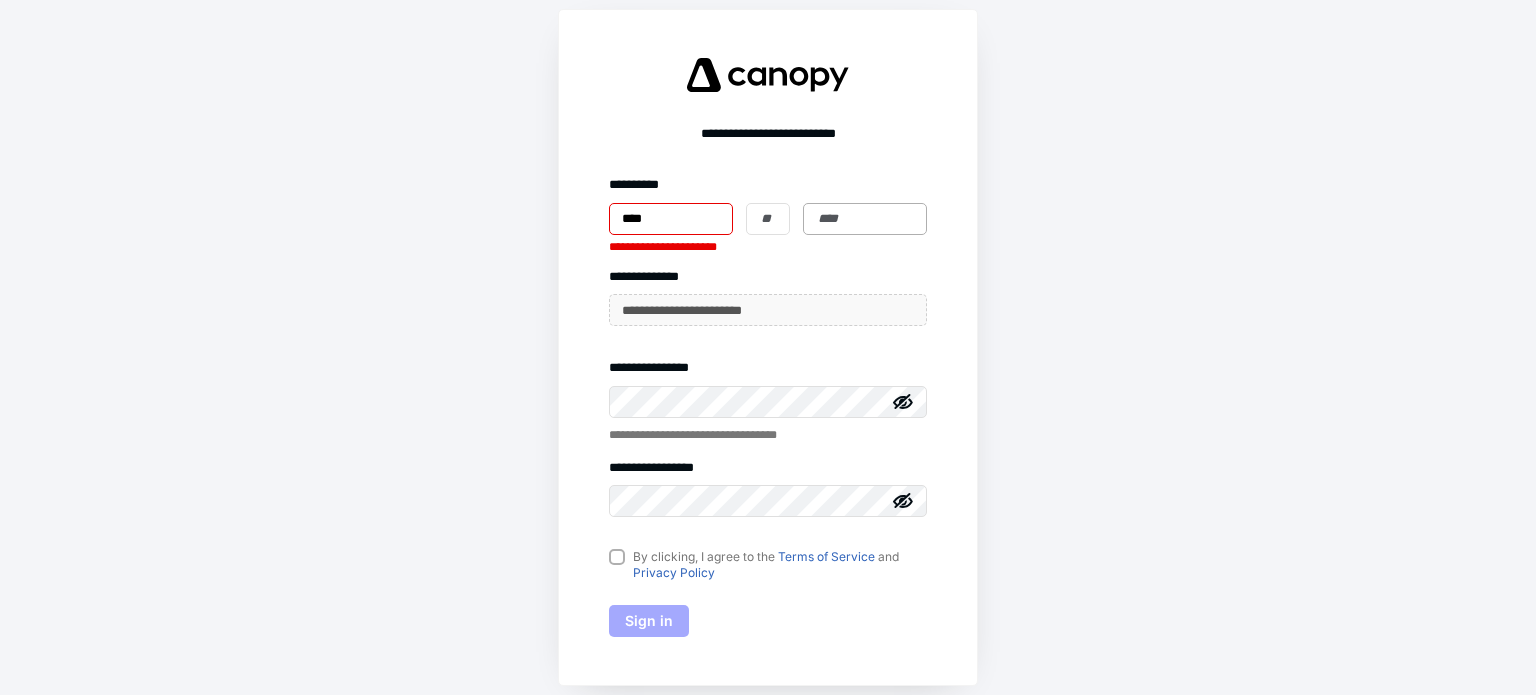type on "****" 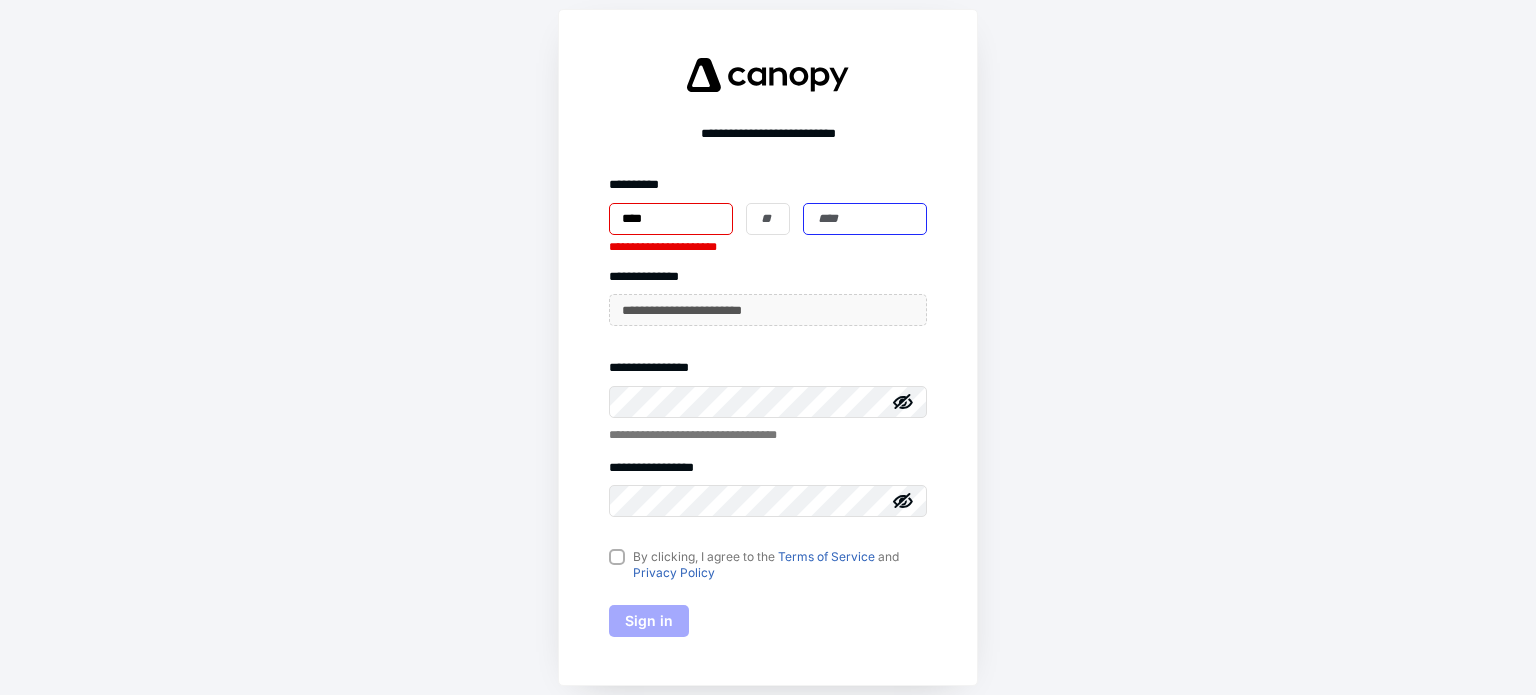 click at bounding box center (865, 219) 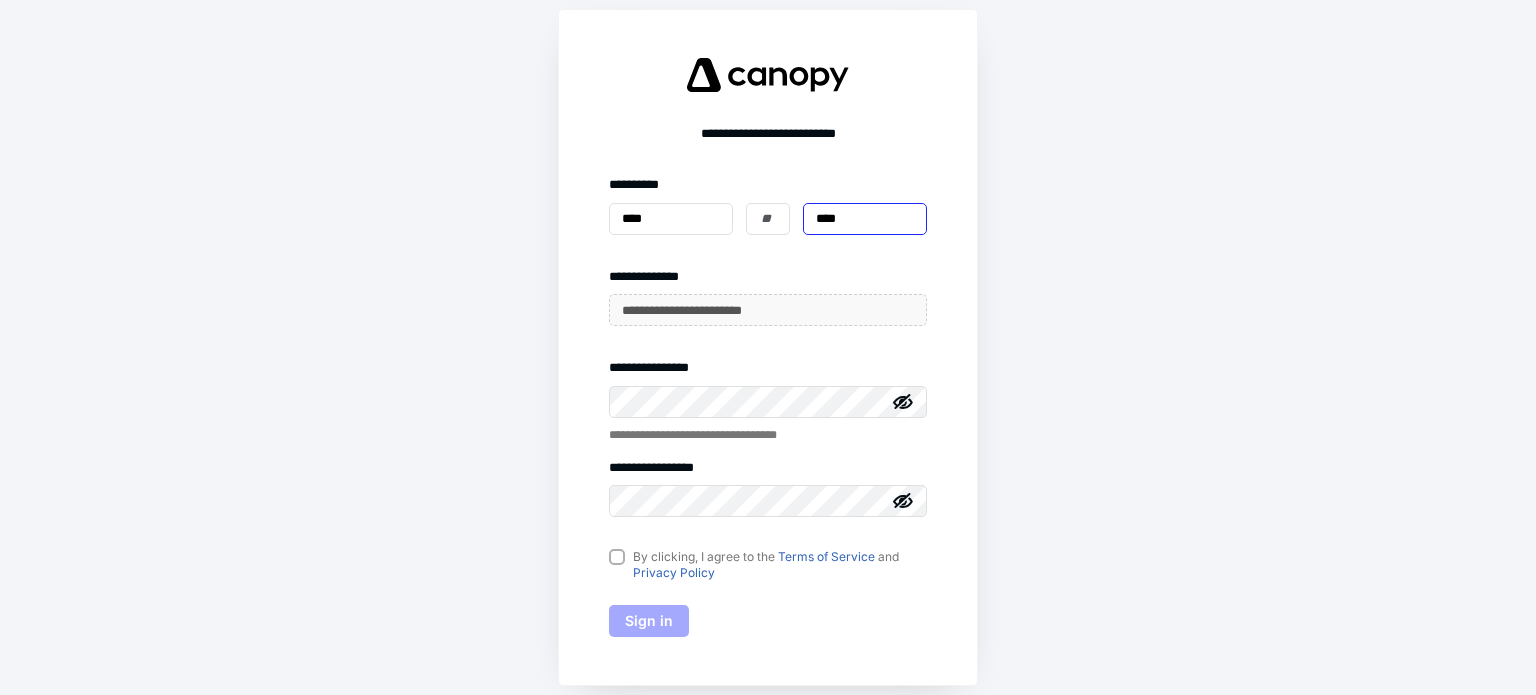 type on "****" 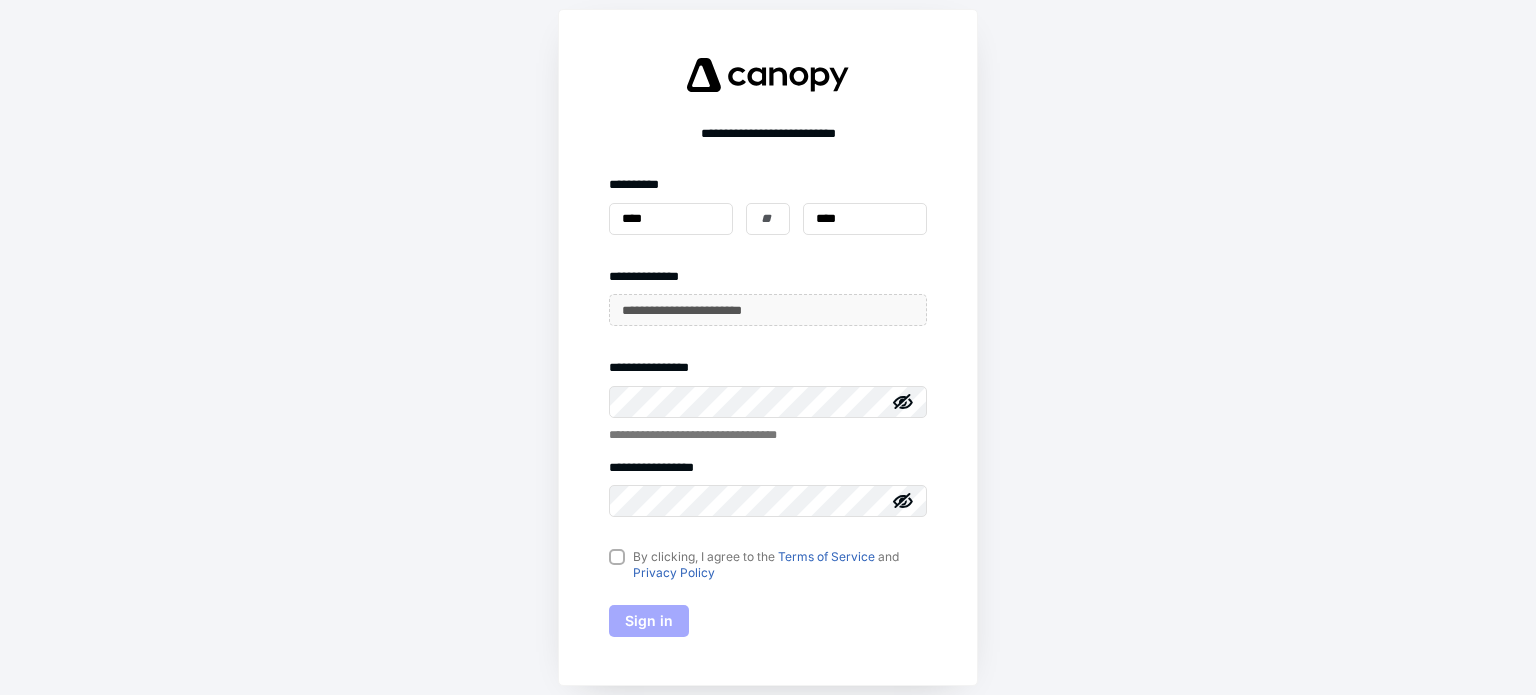 click on "**********" at bounding box center (768, 347) 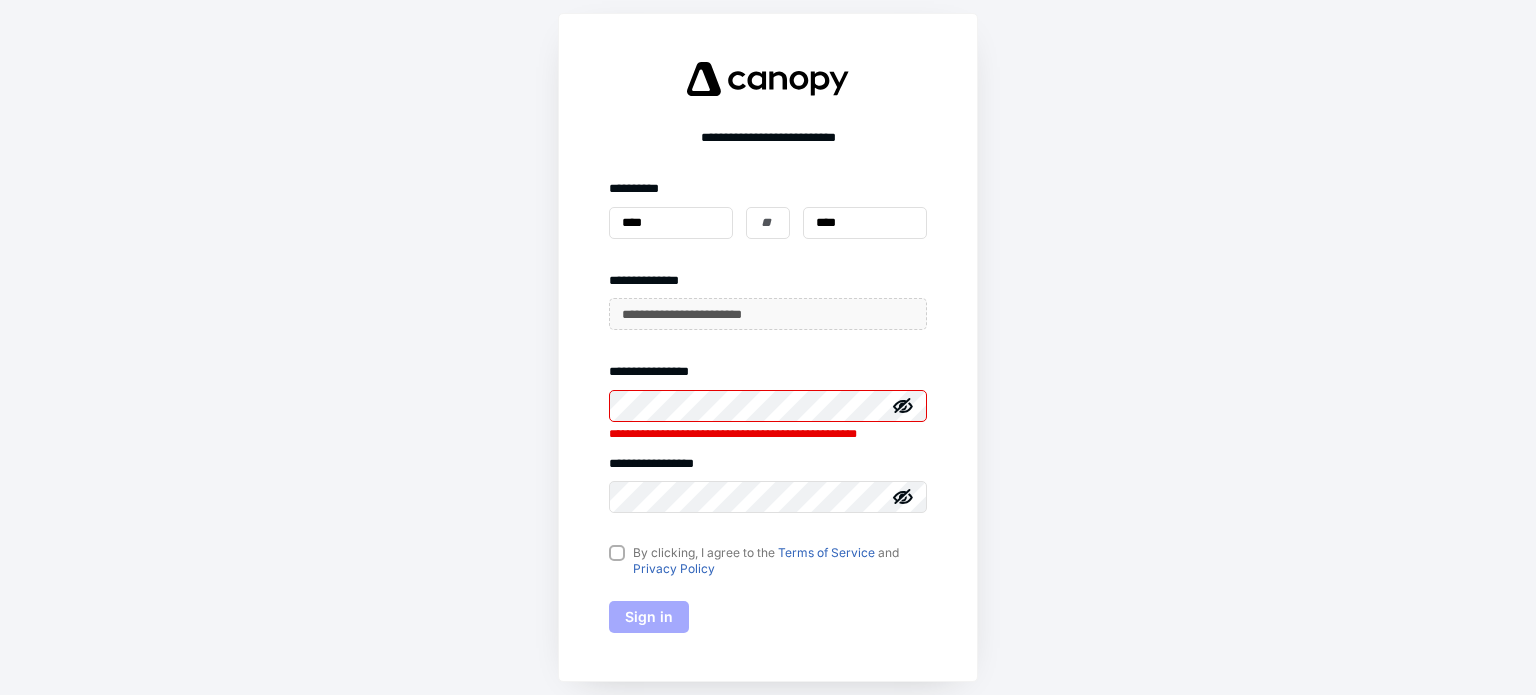 click on "**********" at bounding box center [768, 347] 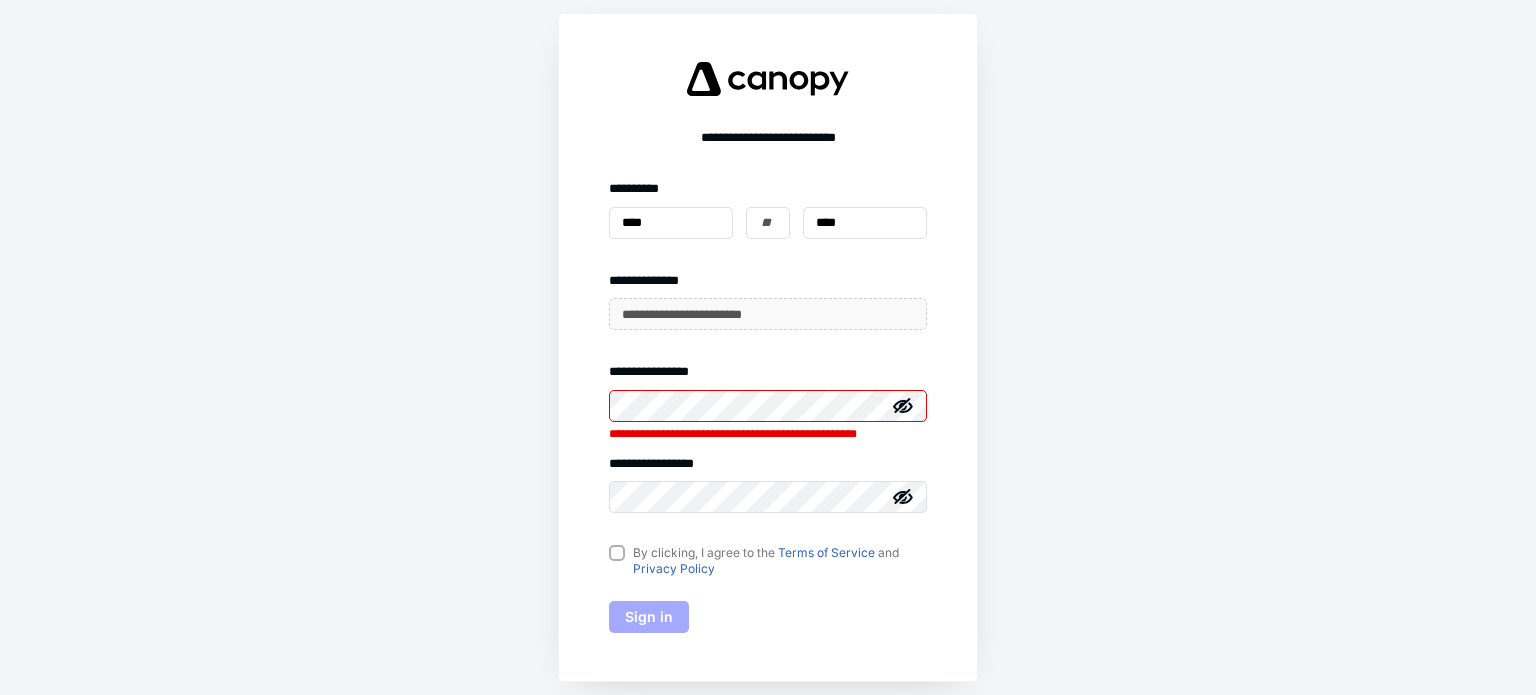 click on "By clicking, I agree to the   Terms of Service   and   Privacy Policy" at bounding box center (768, 561) 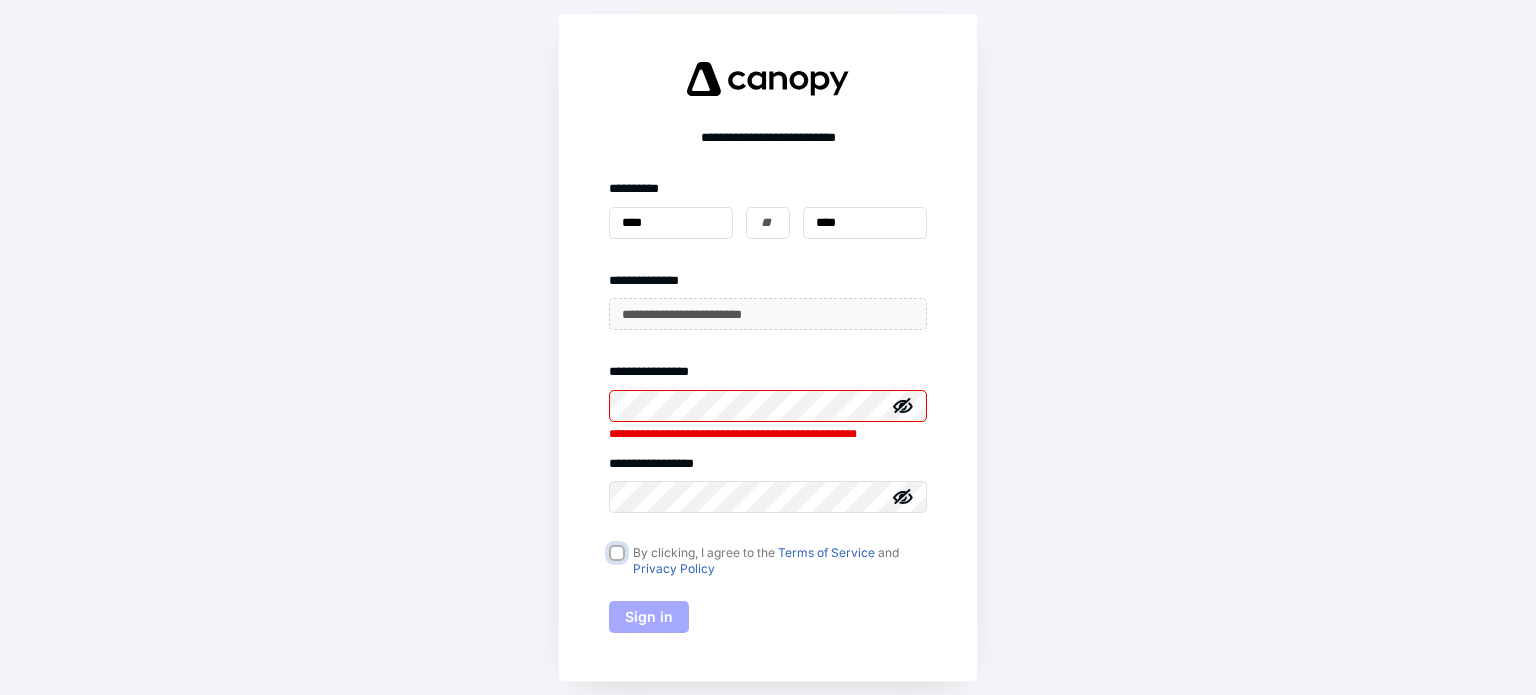 click on "By clicking, I agree to the   Terms of Service   and   Privacy Policy" at bounding box center (619, 554) 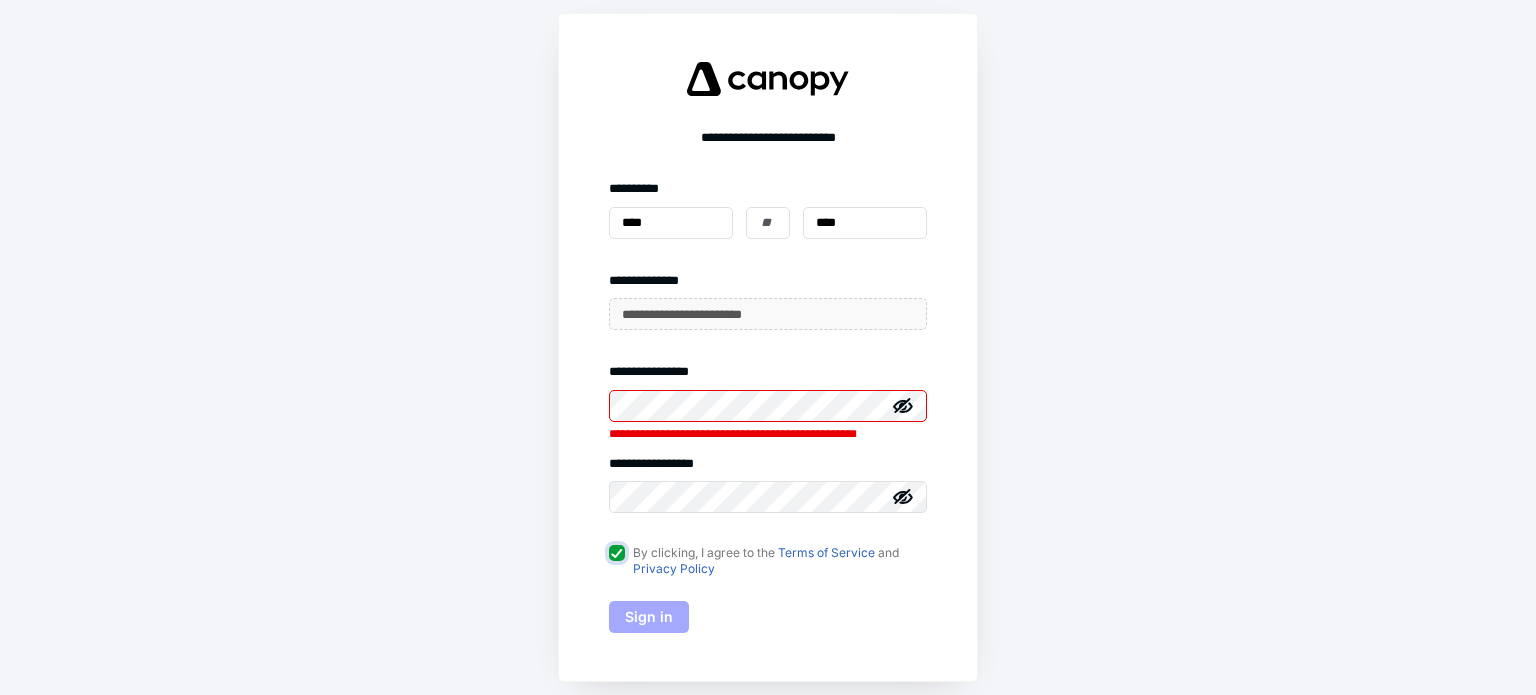 checkbox on "true" 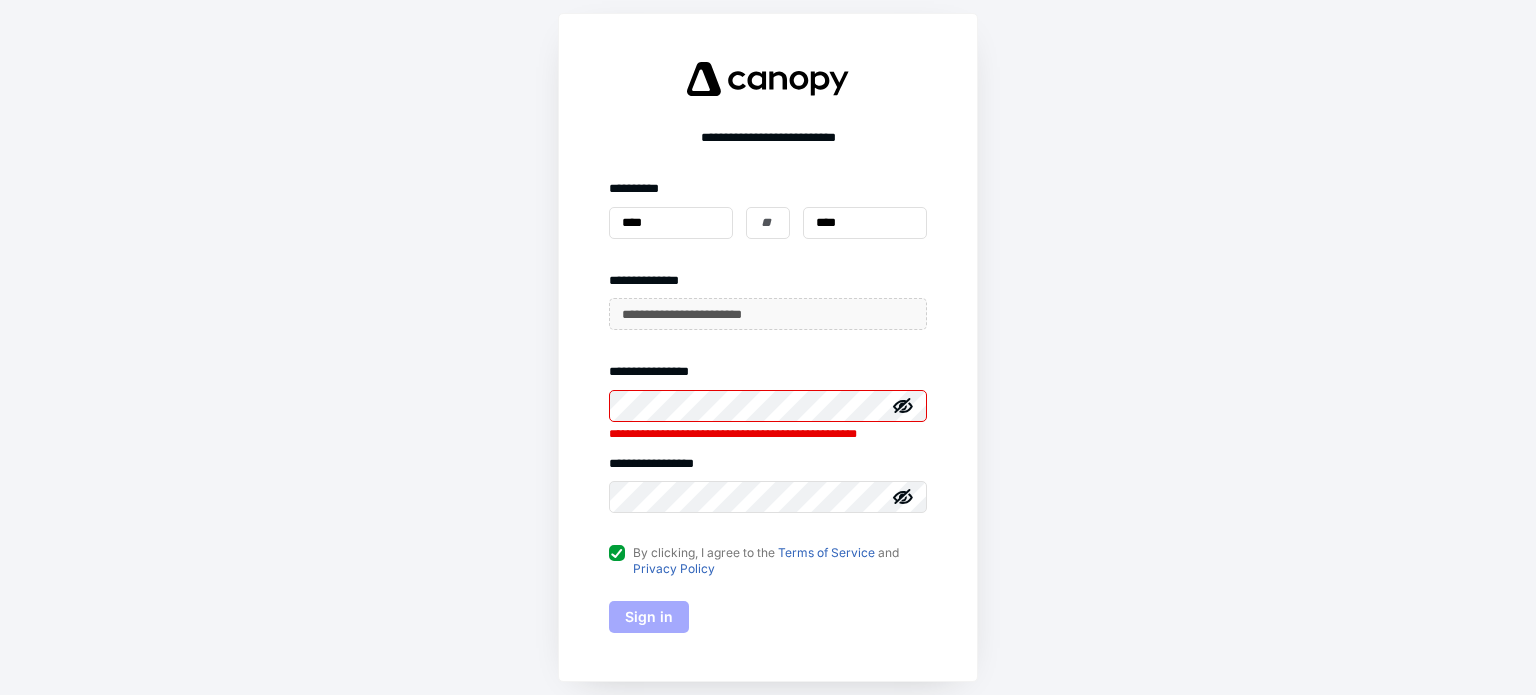 click on "Sign in" at bounding box center (649, 617) 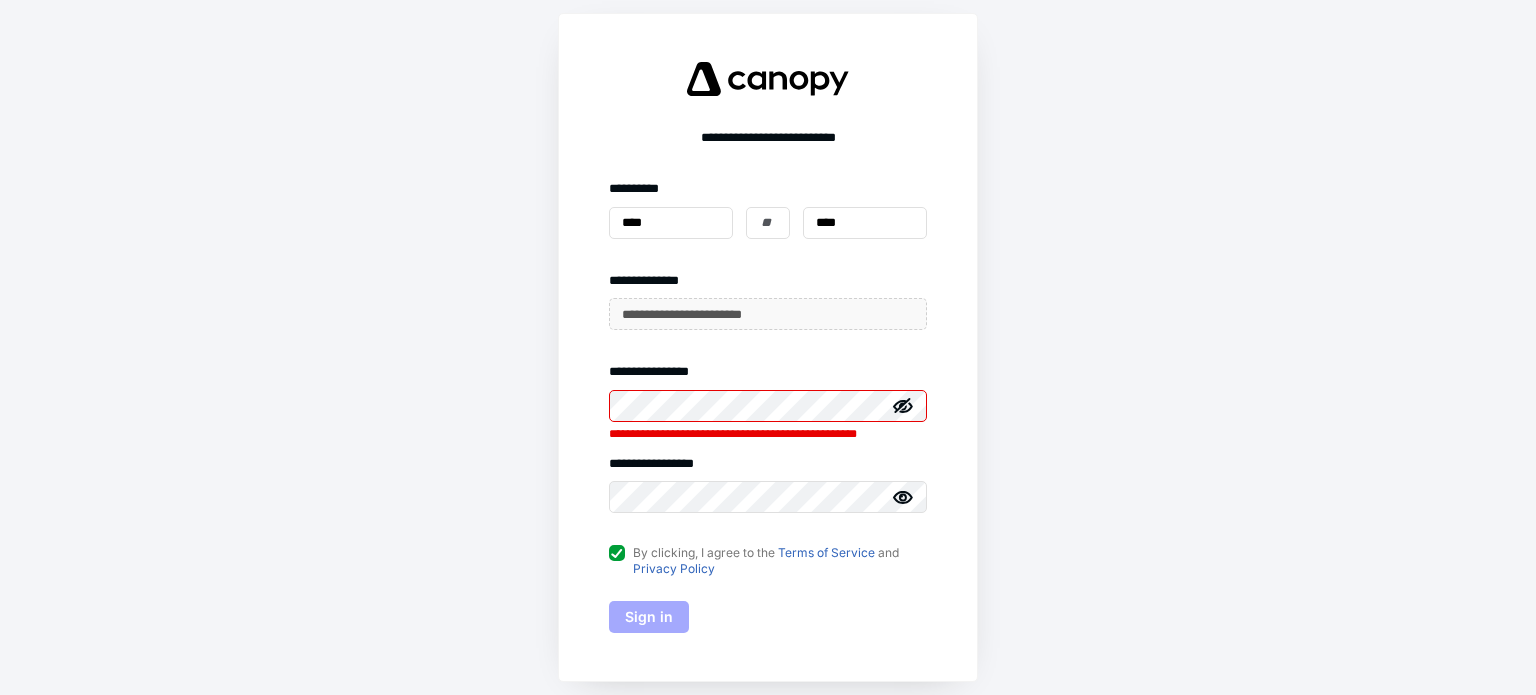 click 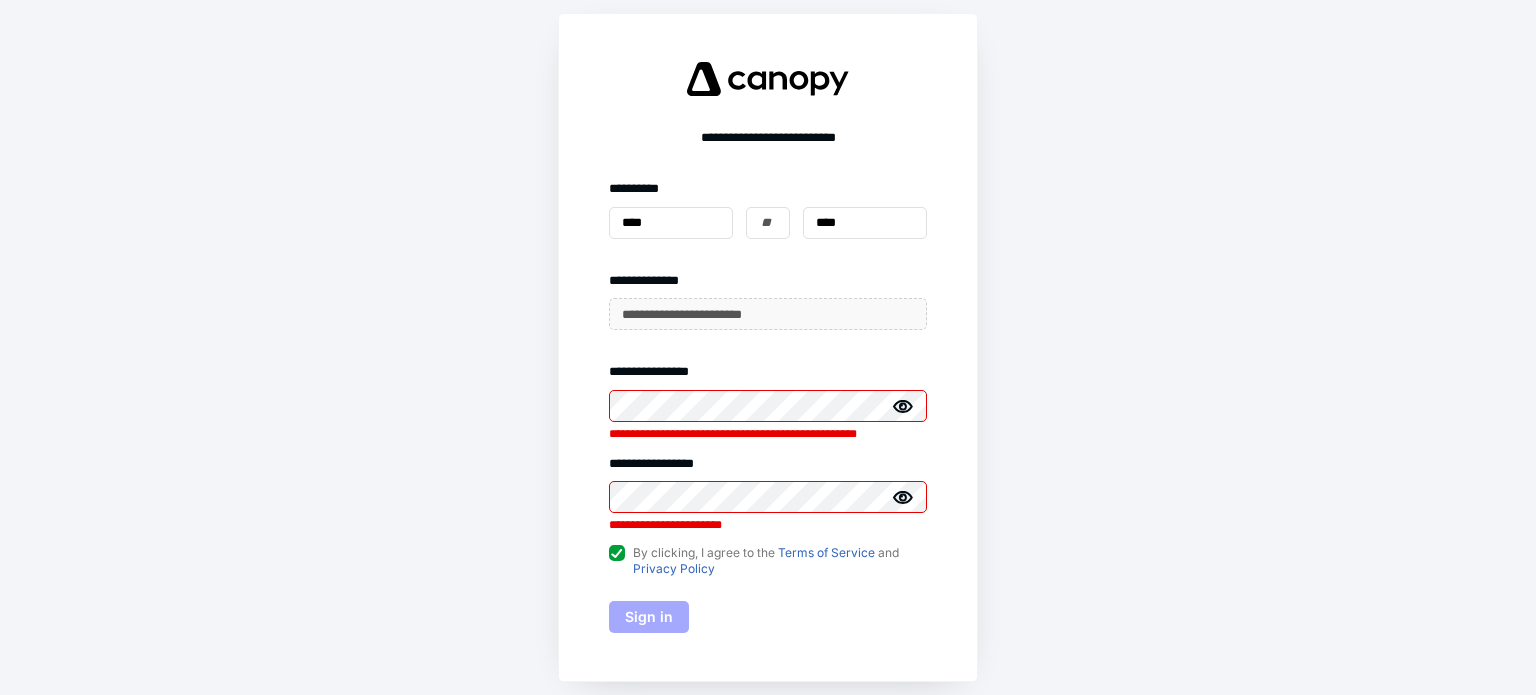 click on "**********" at bounding box center [768, 347] 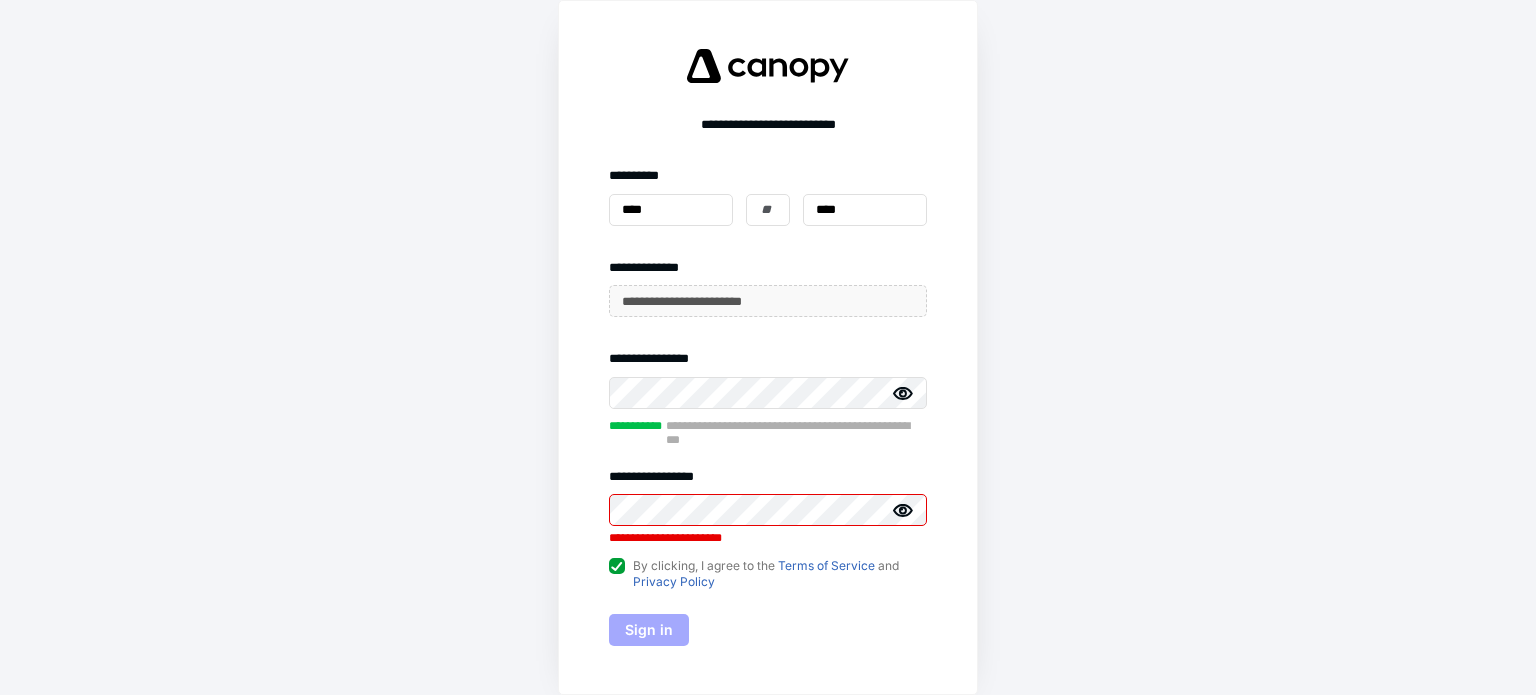 click on "**********" at bounding box center [768, 347] 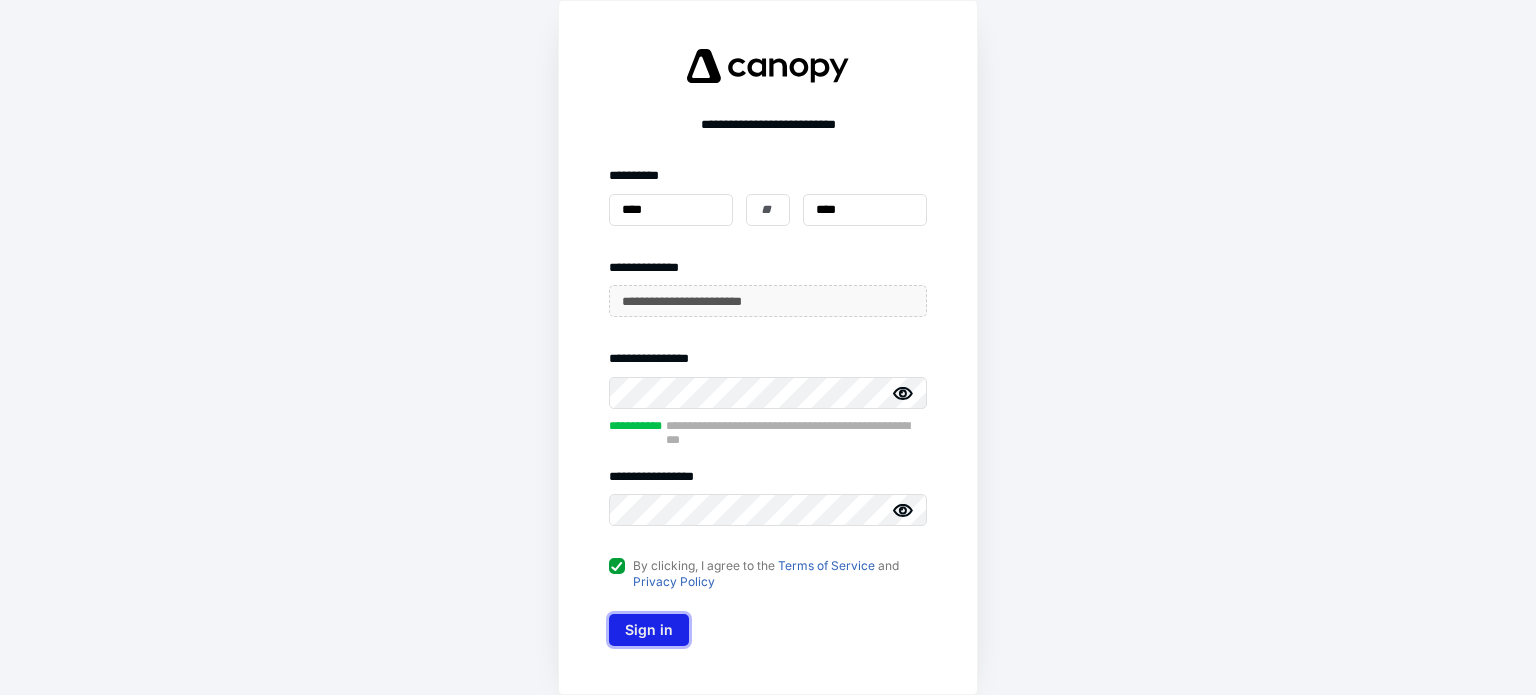 click on "Sign in" at bounding box center (649, 630) 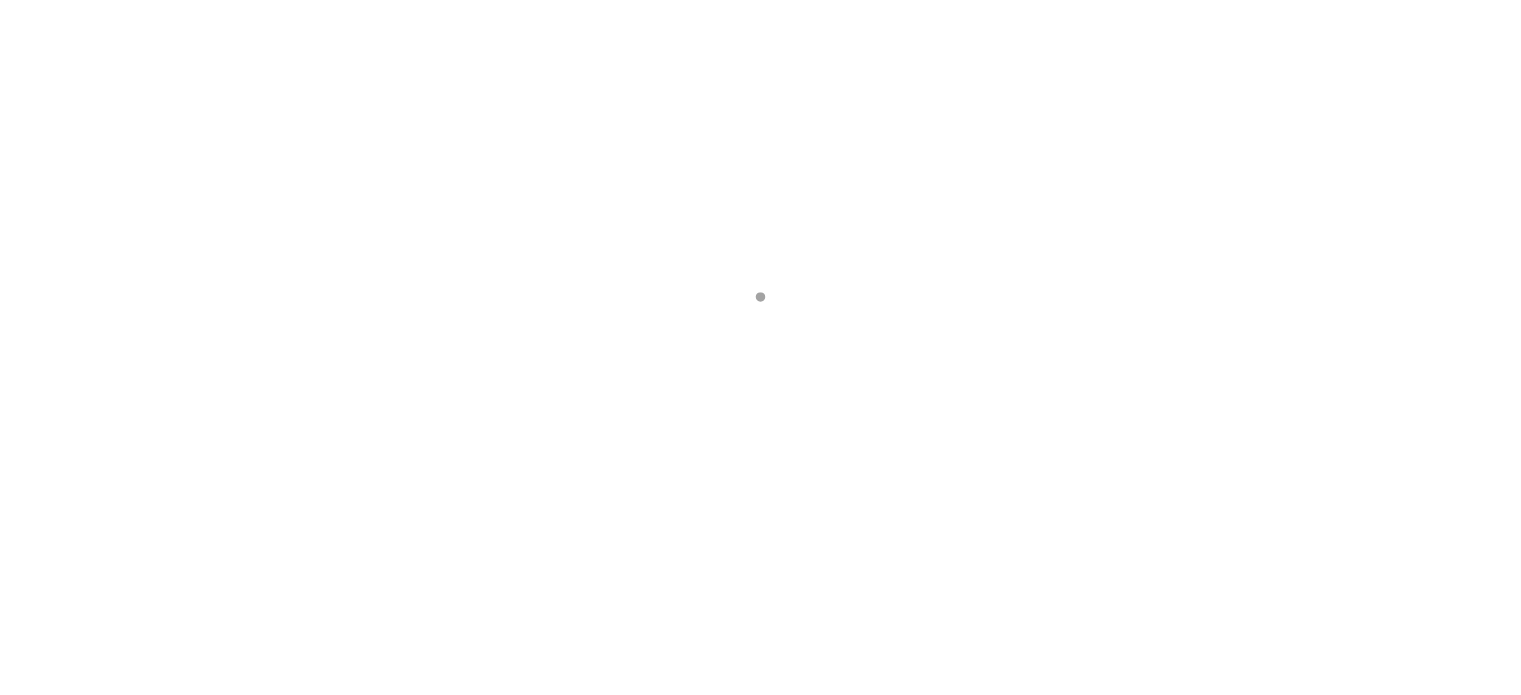 scroll, scrollTop: 0, scrollLeft: 0, axis: both 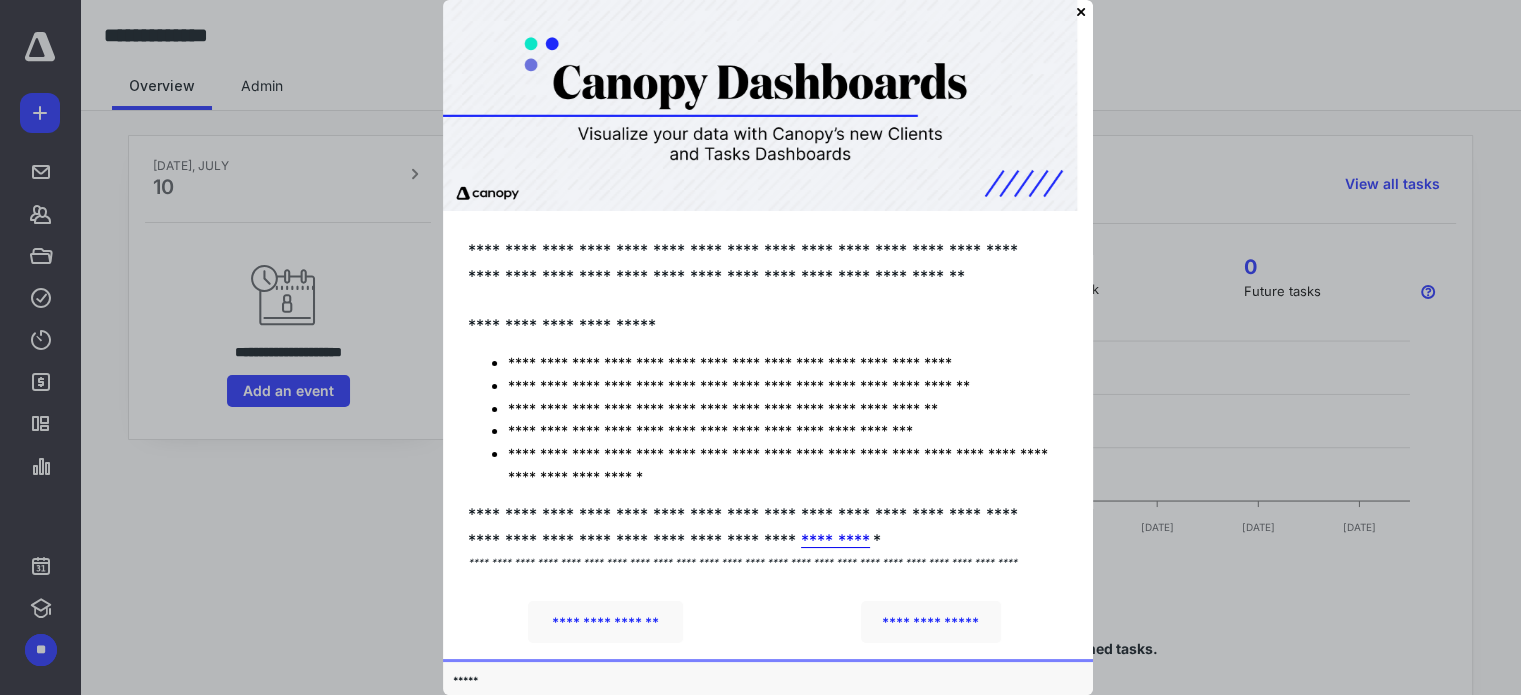 click at bounding box center [760, 105] 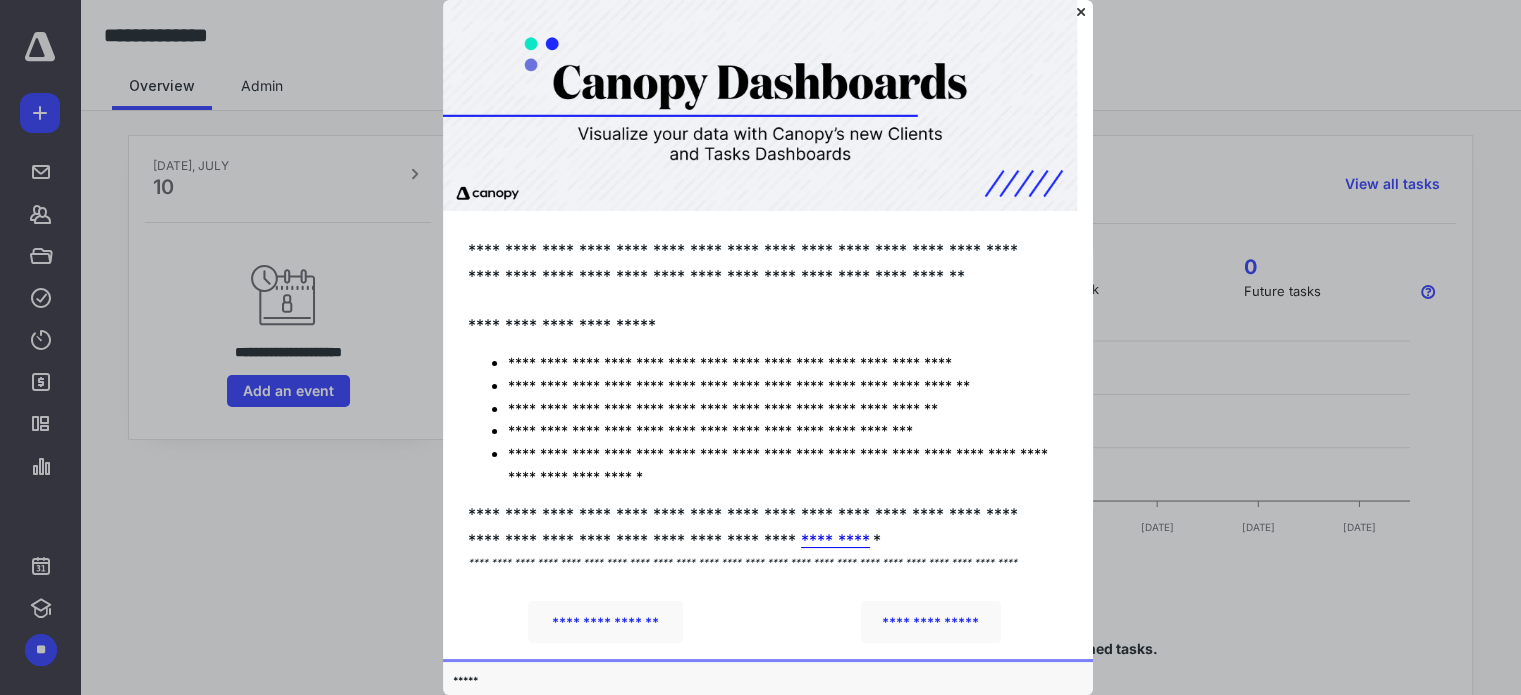 click 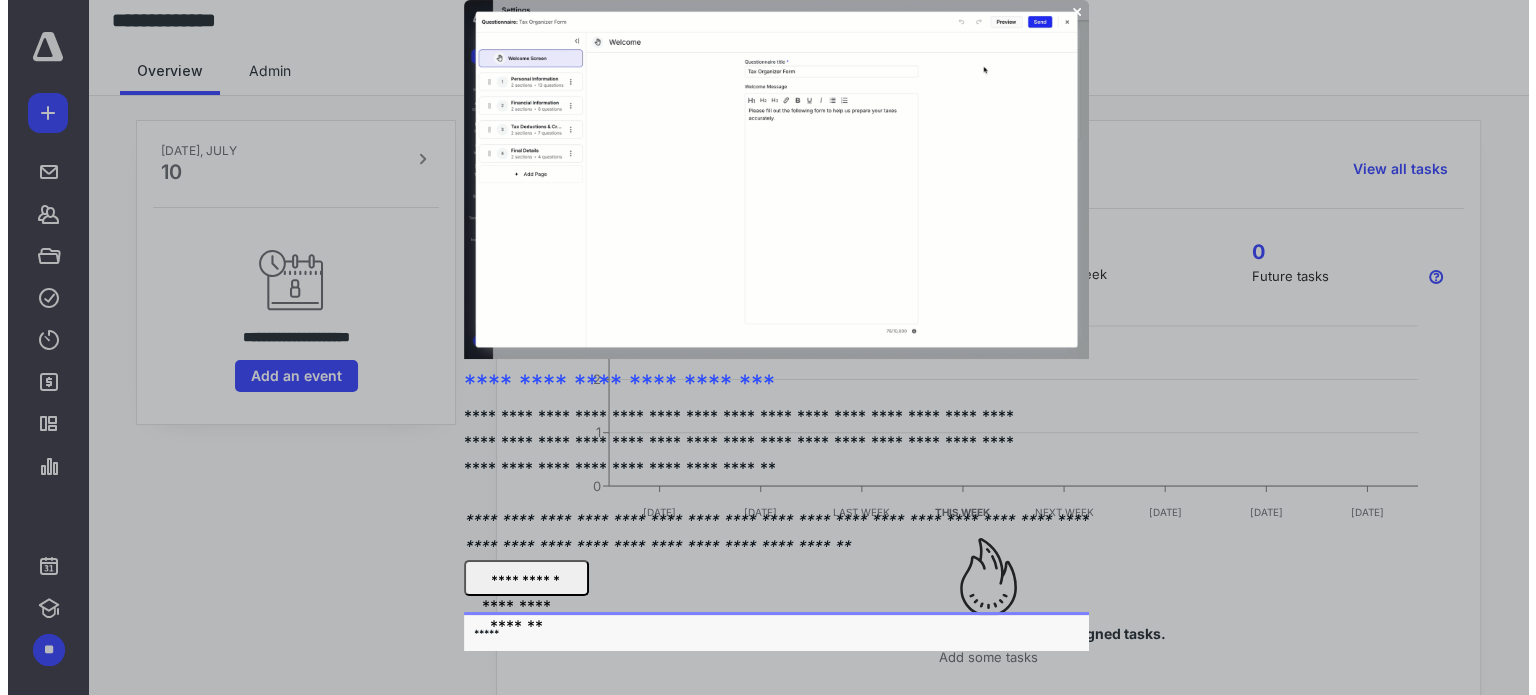 scroll, scrollTop: 0, scrollLeft: 0, axis: both 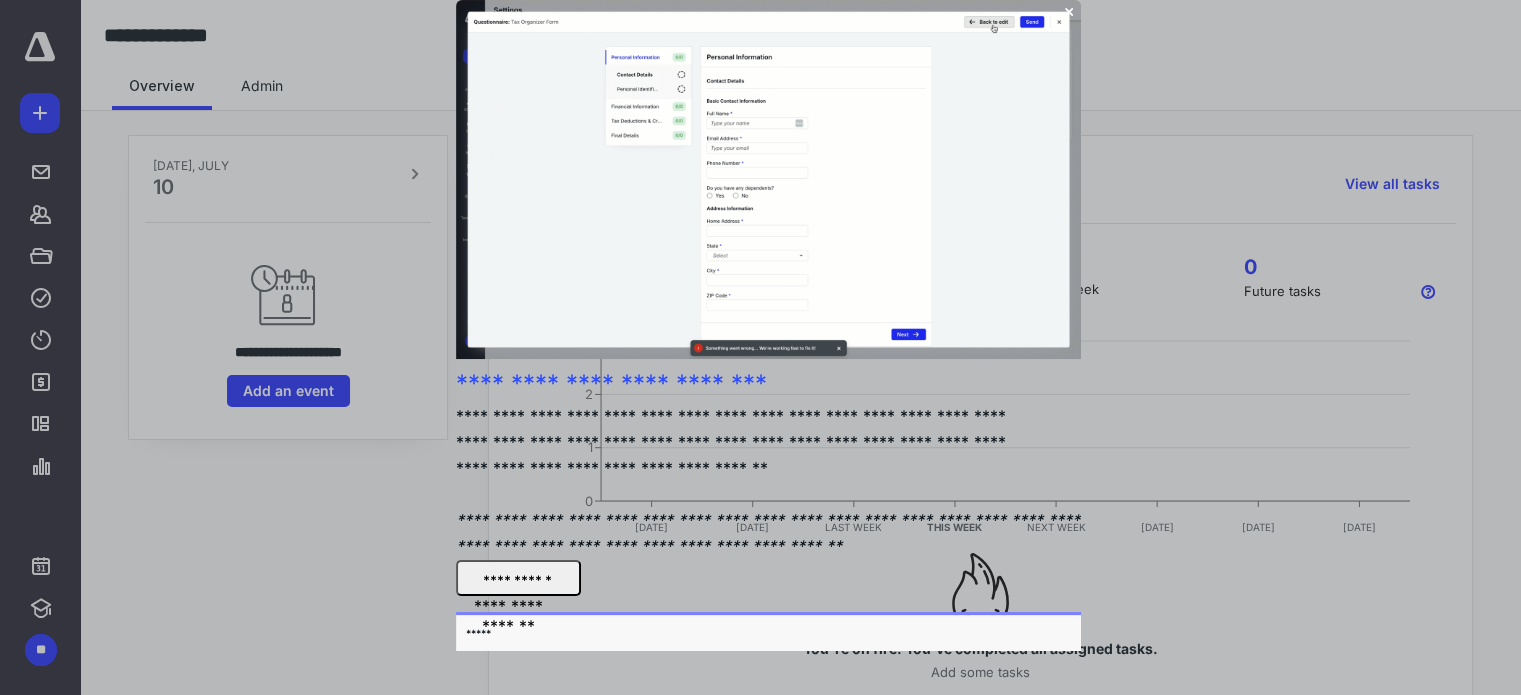 click on "**********" at bounding box center [517, 578] 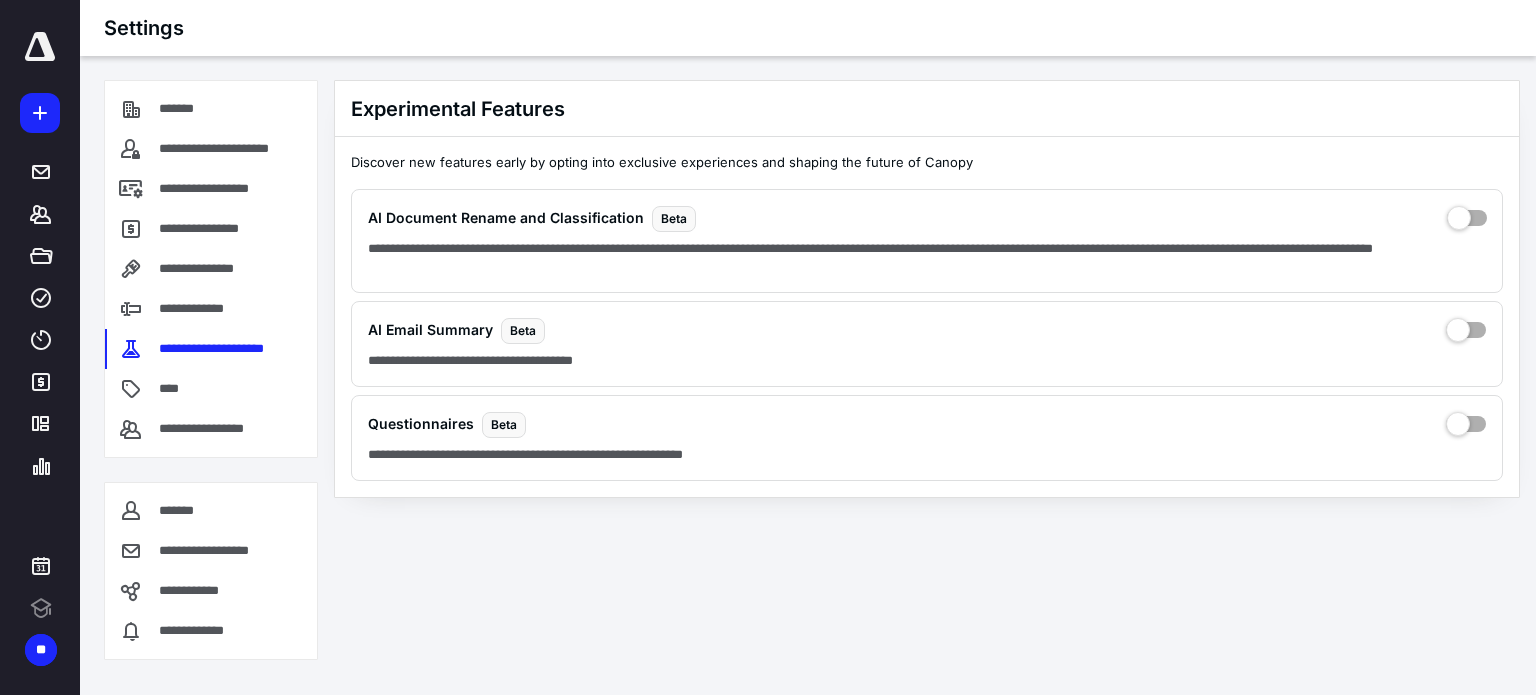 scroll, scrollTop: 0, scrollLeft: 0, axis: both 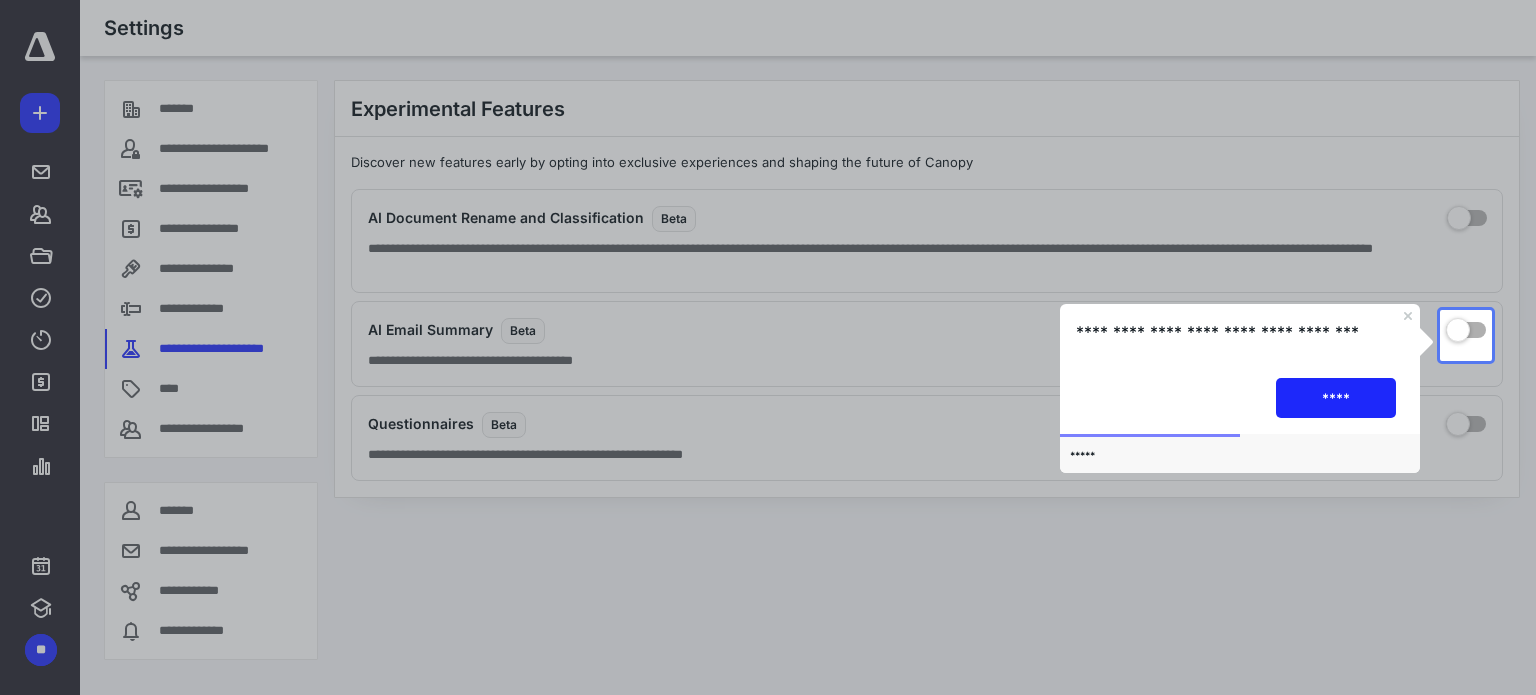 click on "**********" at bounding box center (927, 375) 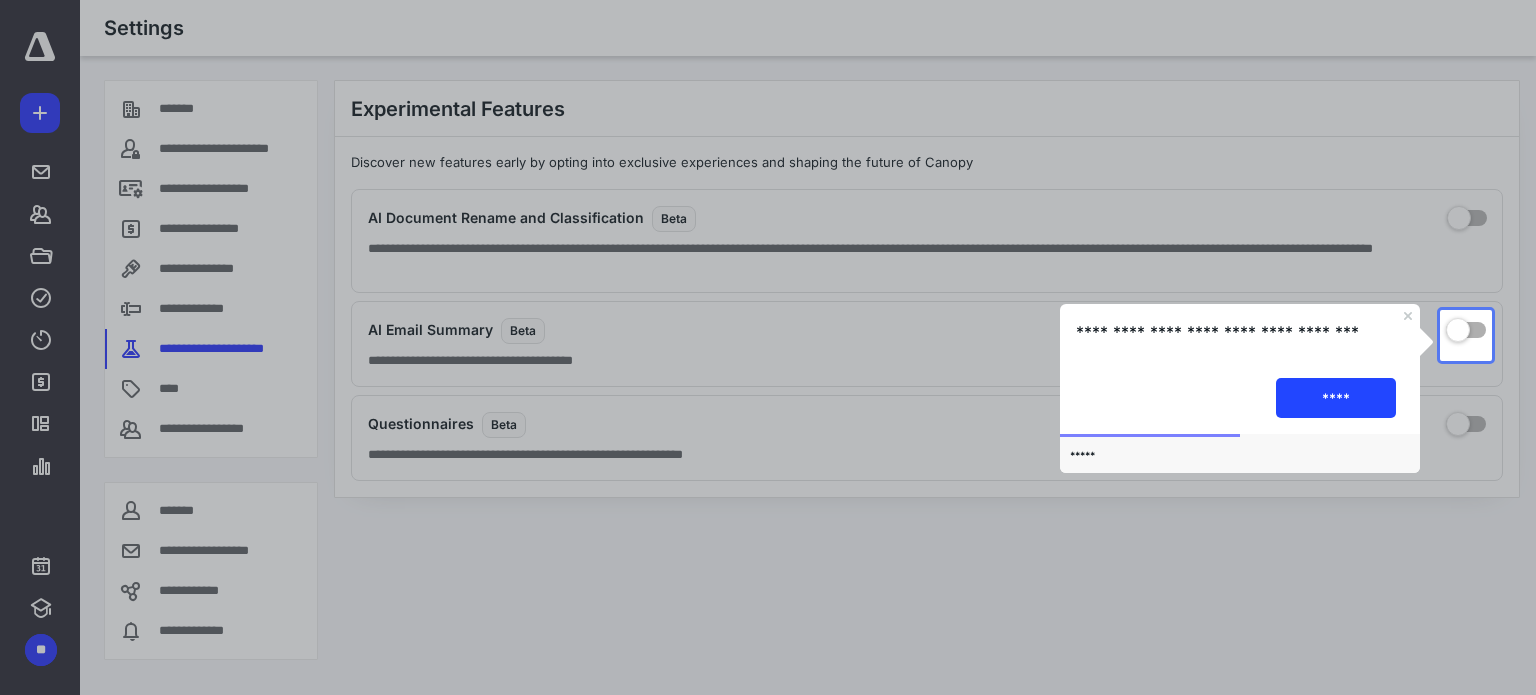click on "****" at bounding box center [1336, 397] 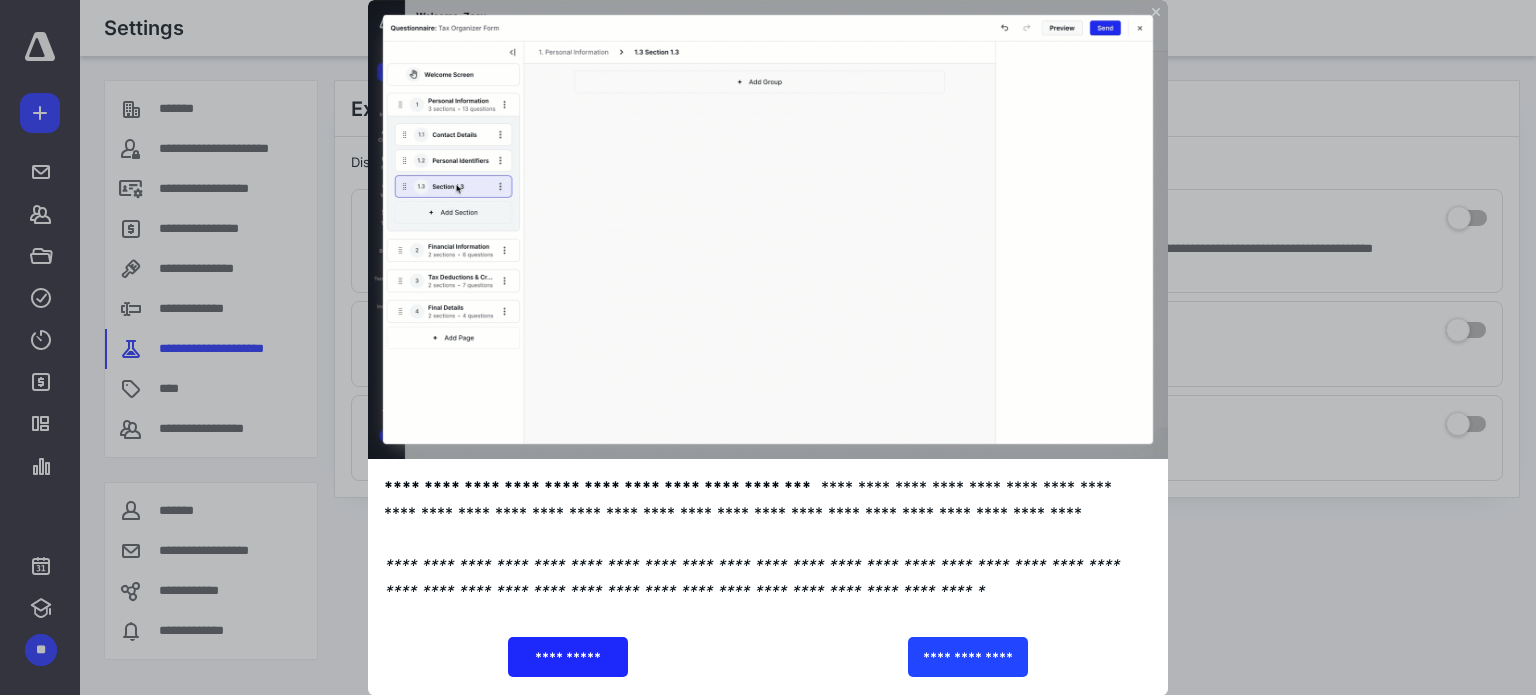 click on "**********" at bounding box center [968, 657] 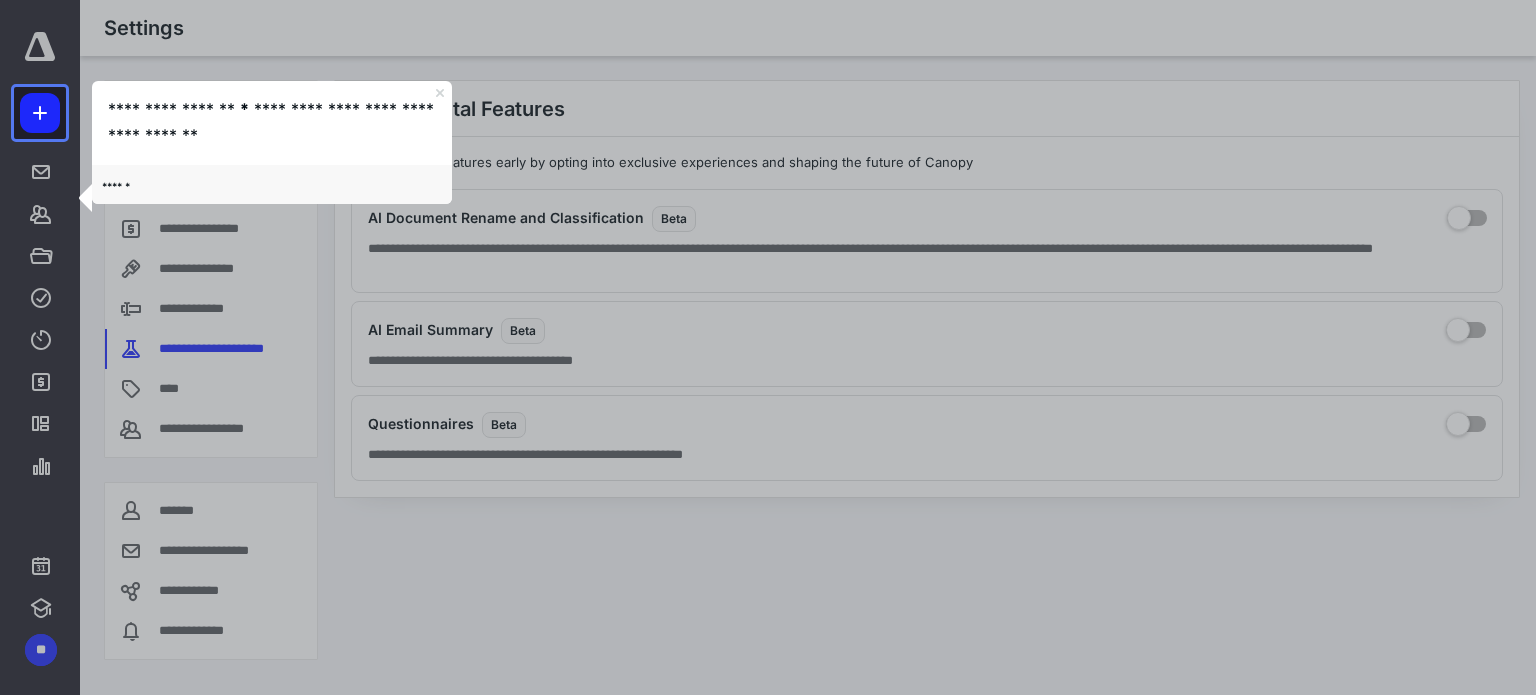 click 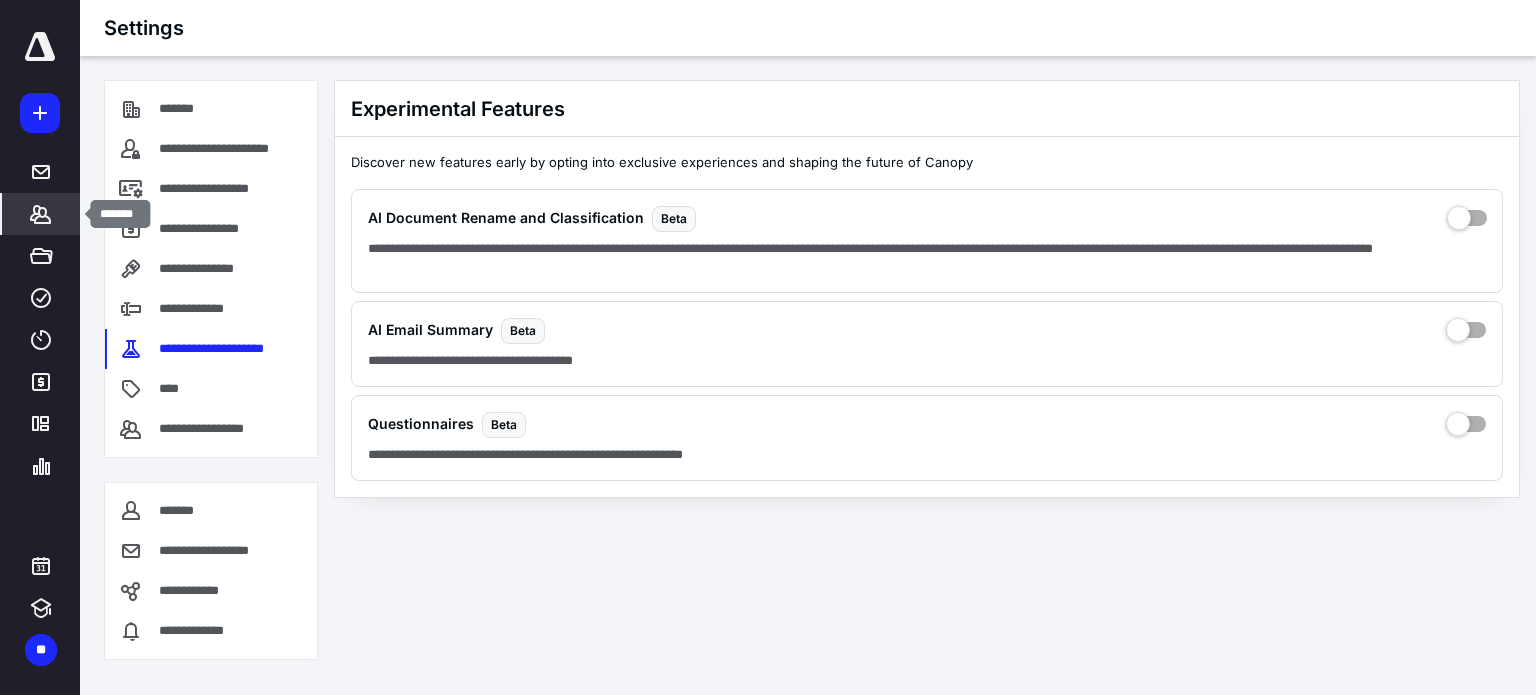 click 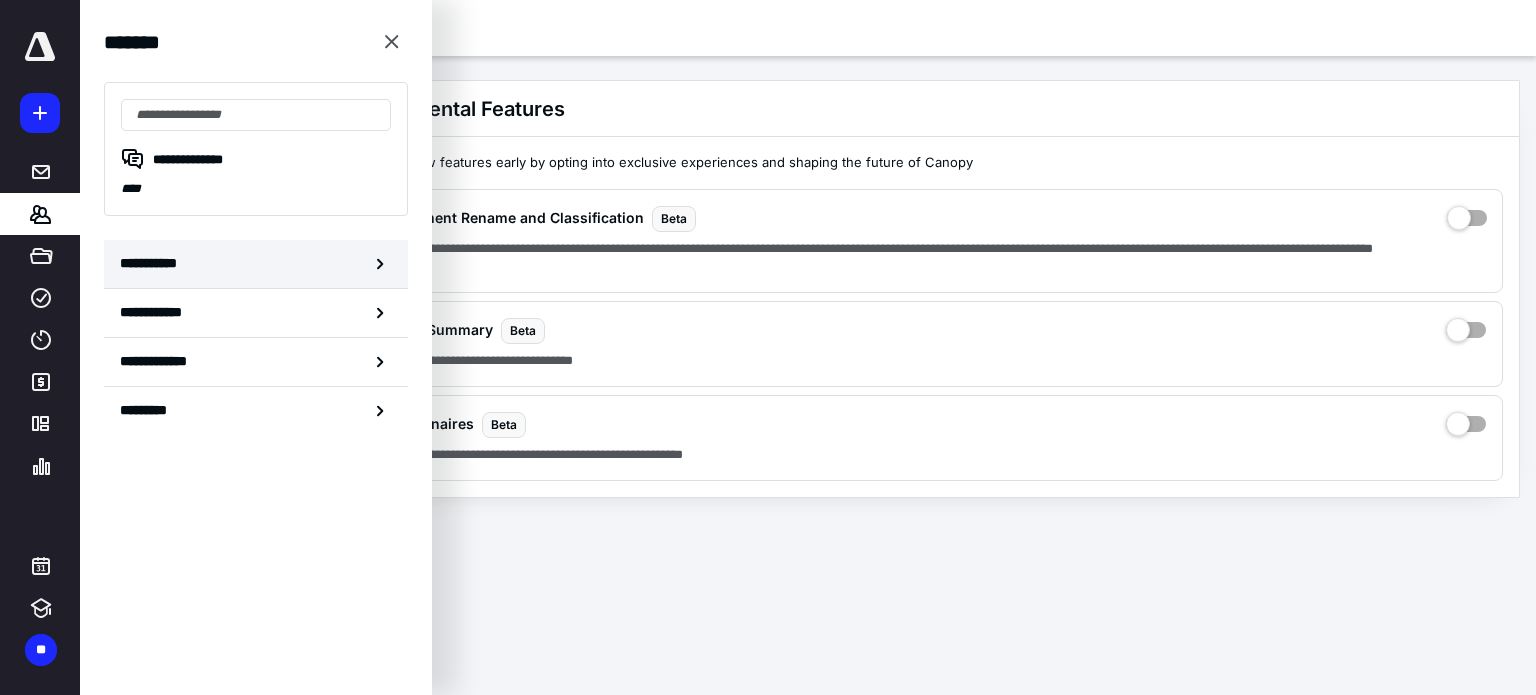 click on "**********" at bounding box center (153, 263) 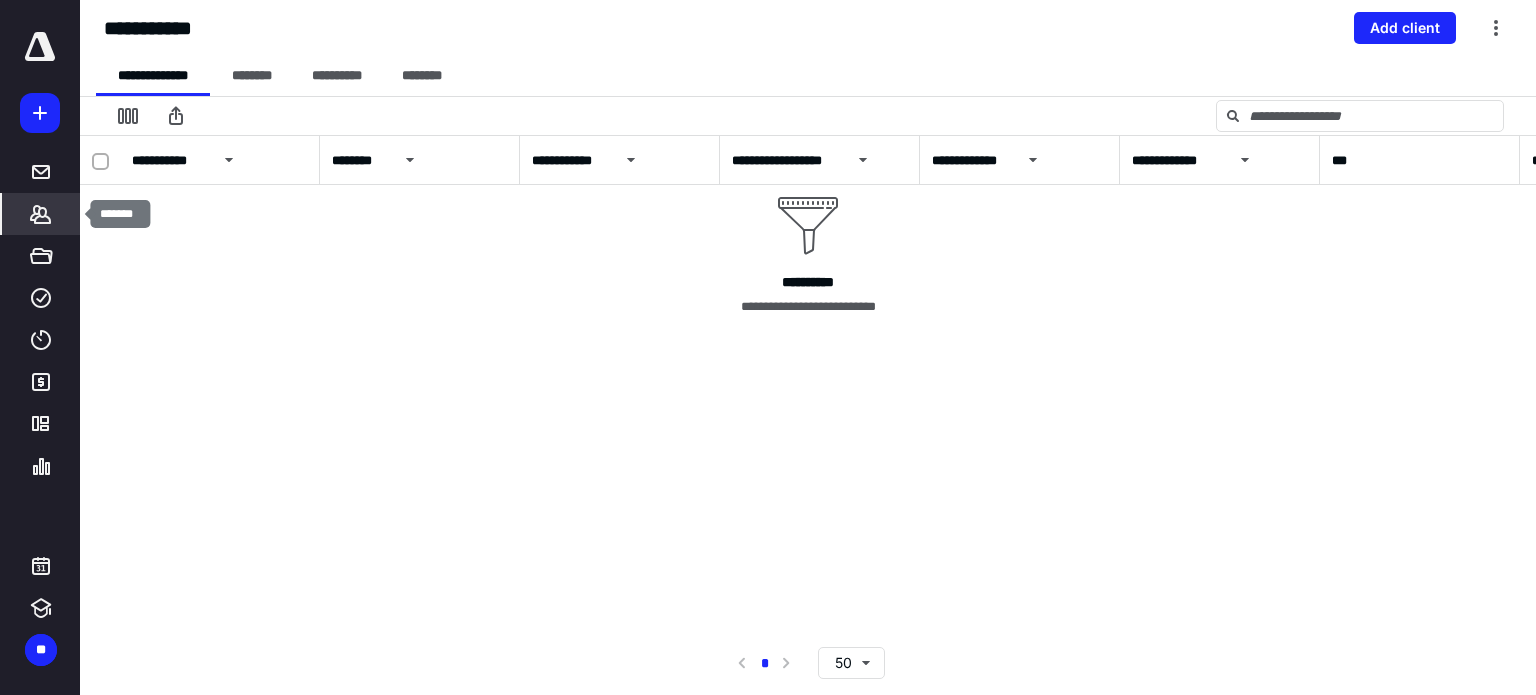 click 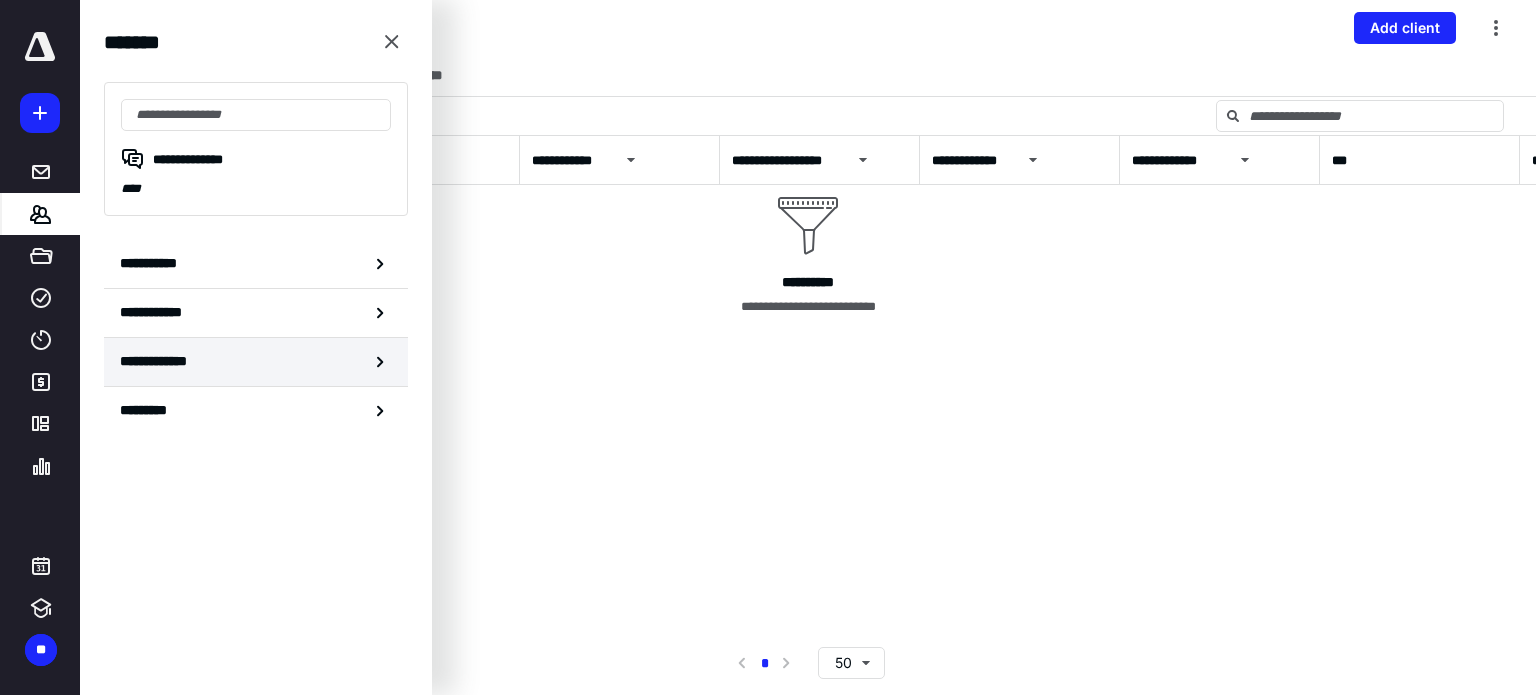 click on "**********" at bounding box center [166, 361] 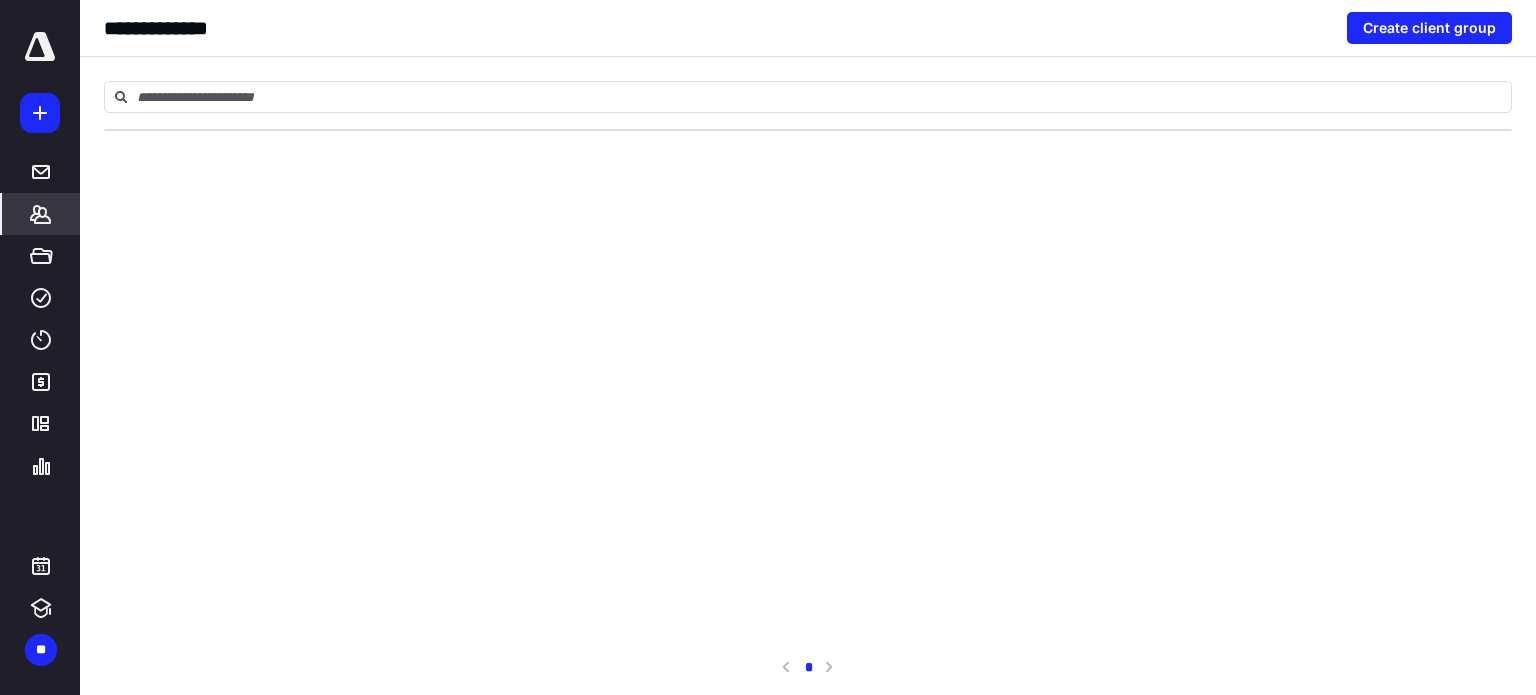click 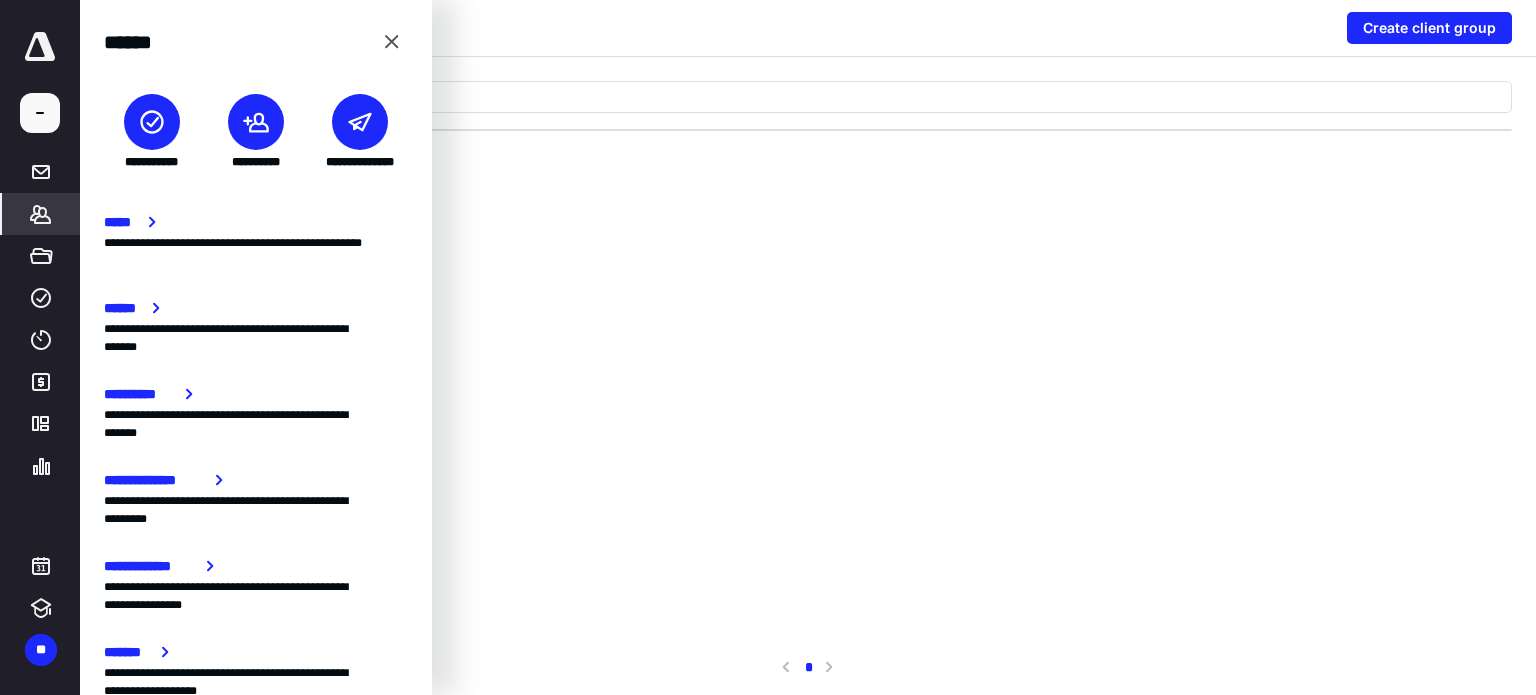 click 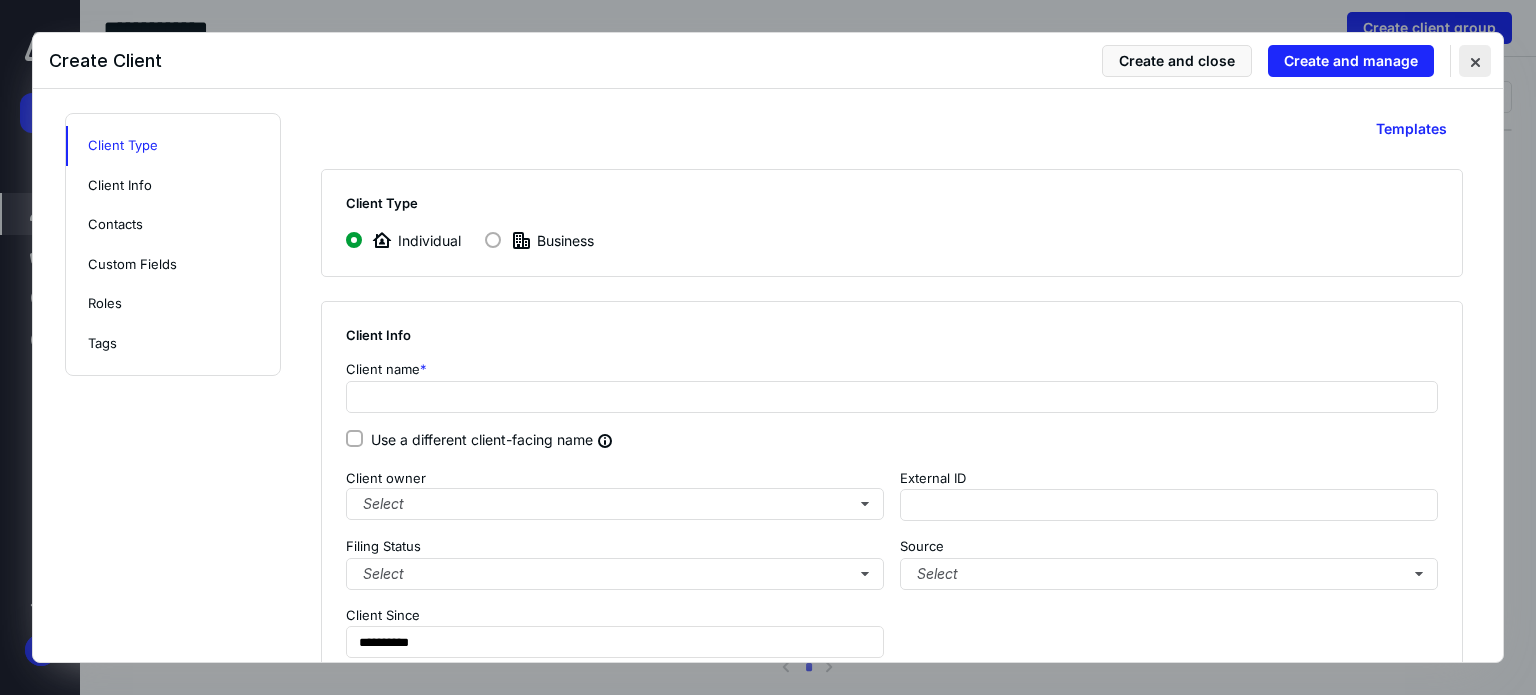 click at bounding box center (1475, 61) 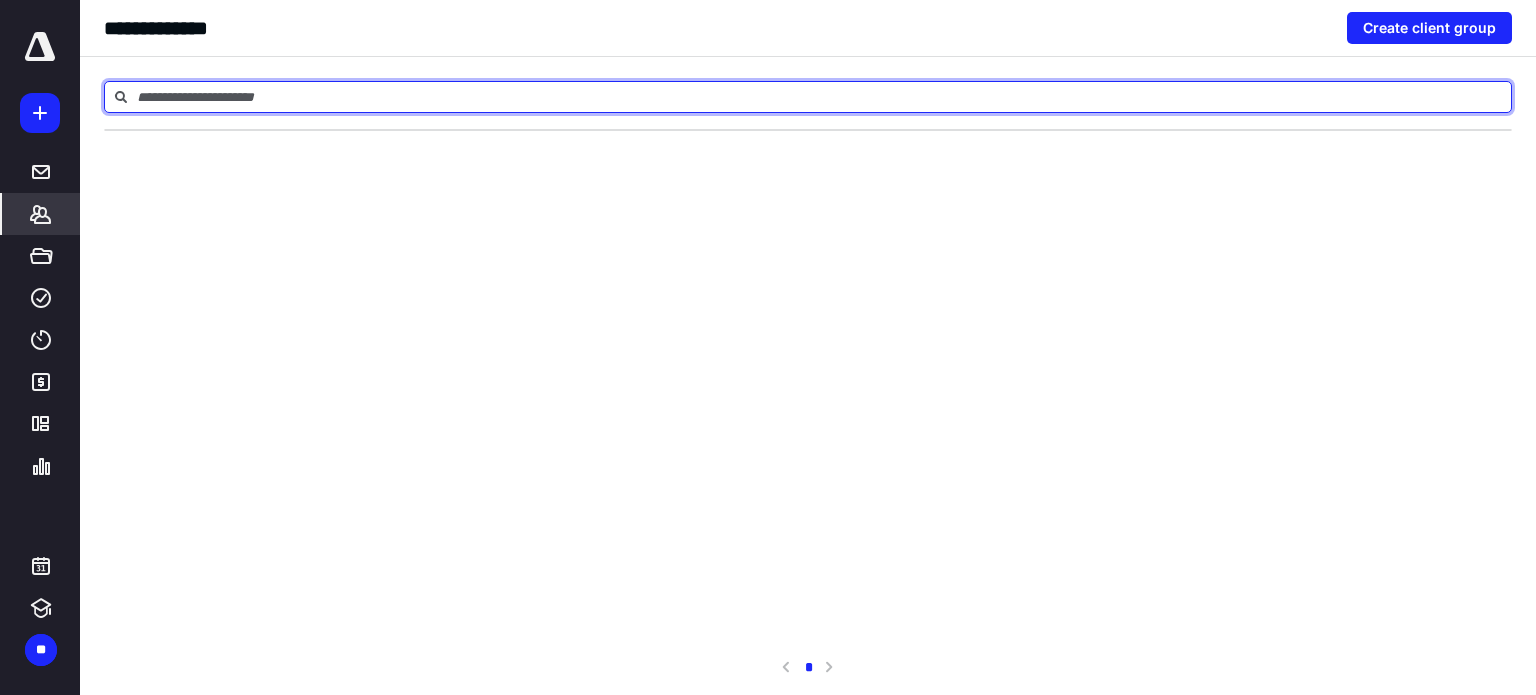 click at bounding box center (808, 97) 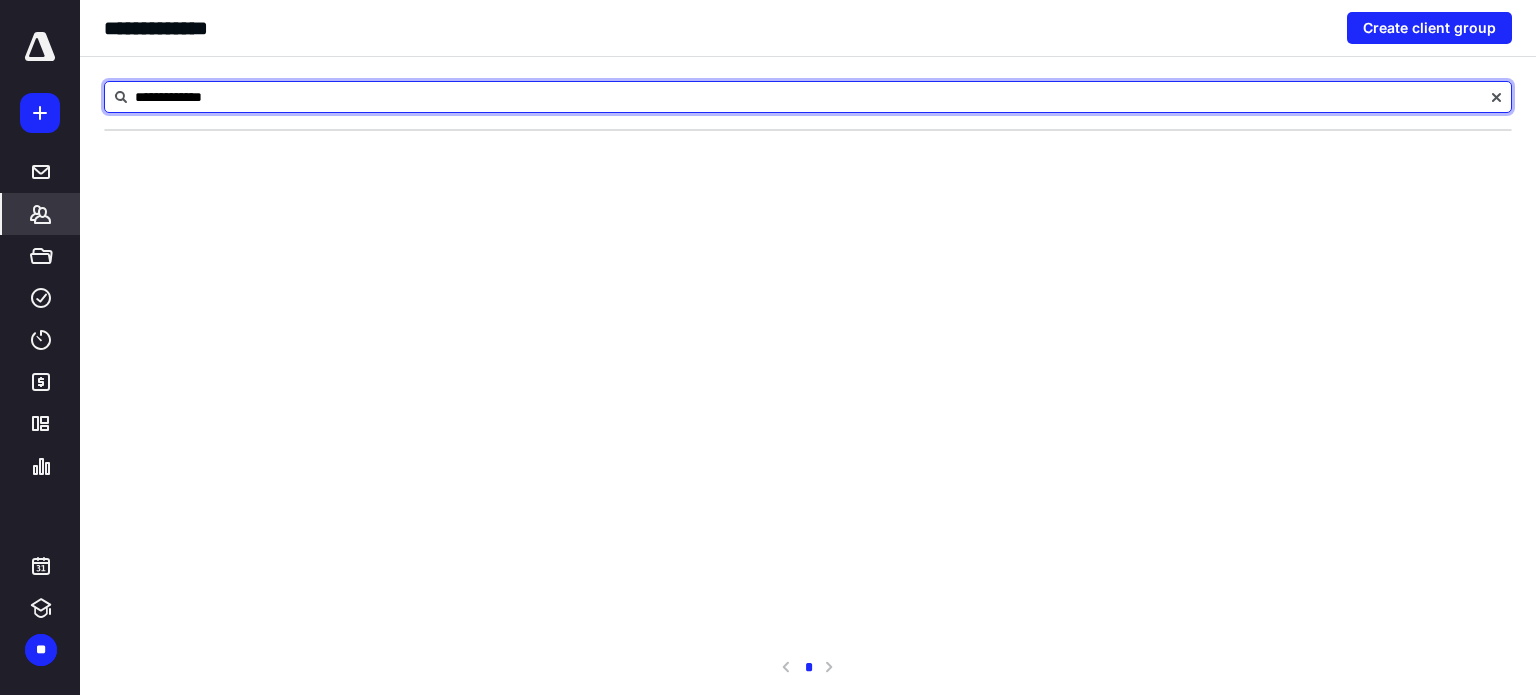 type on "**********" 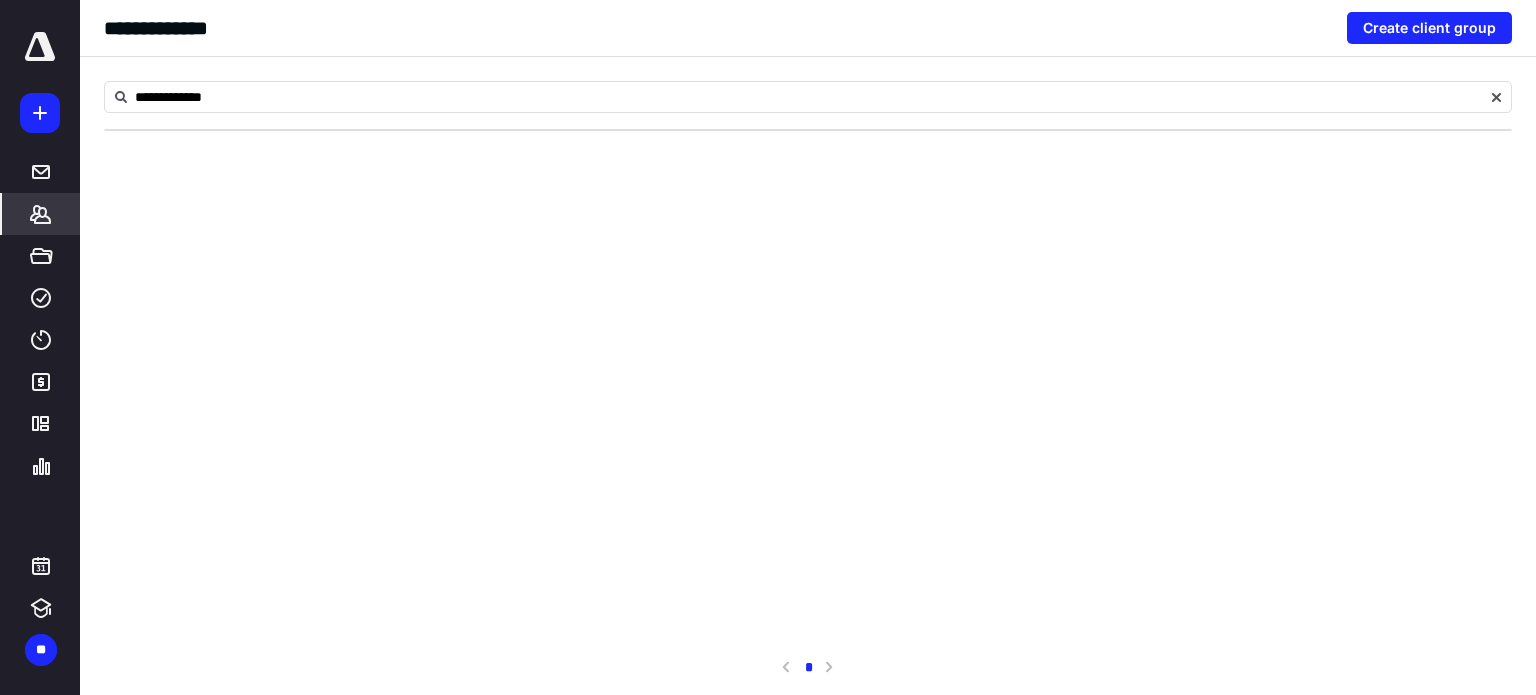 click 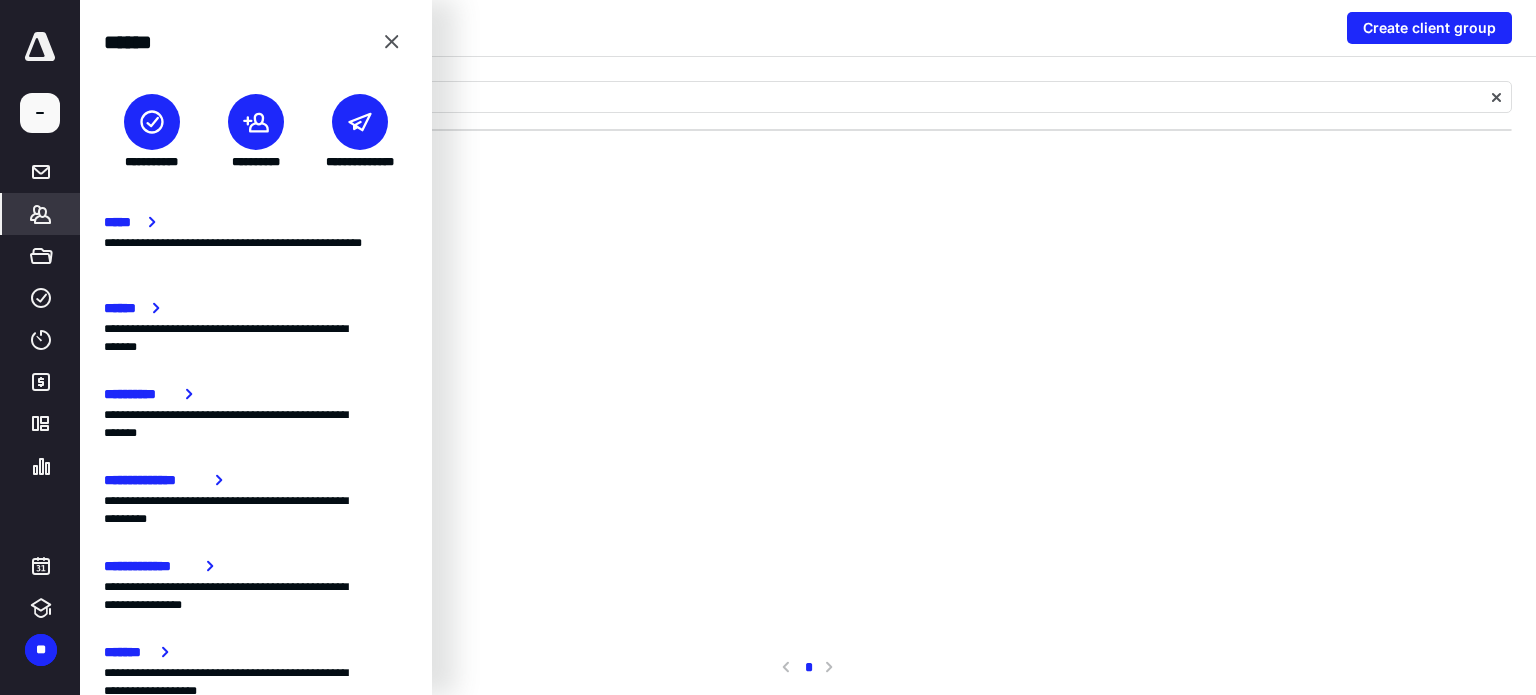 click 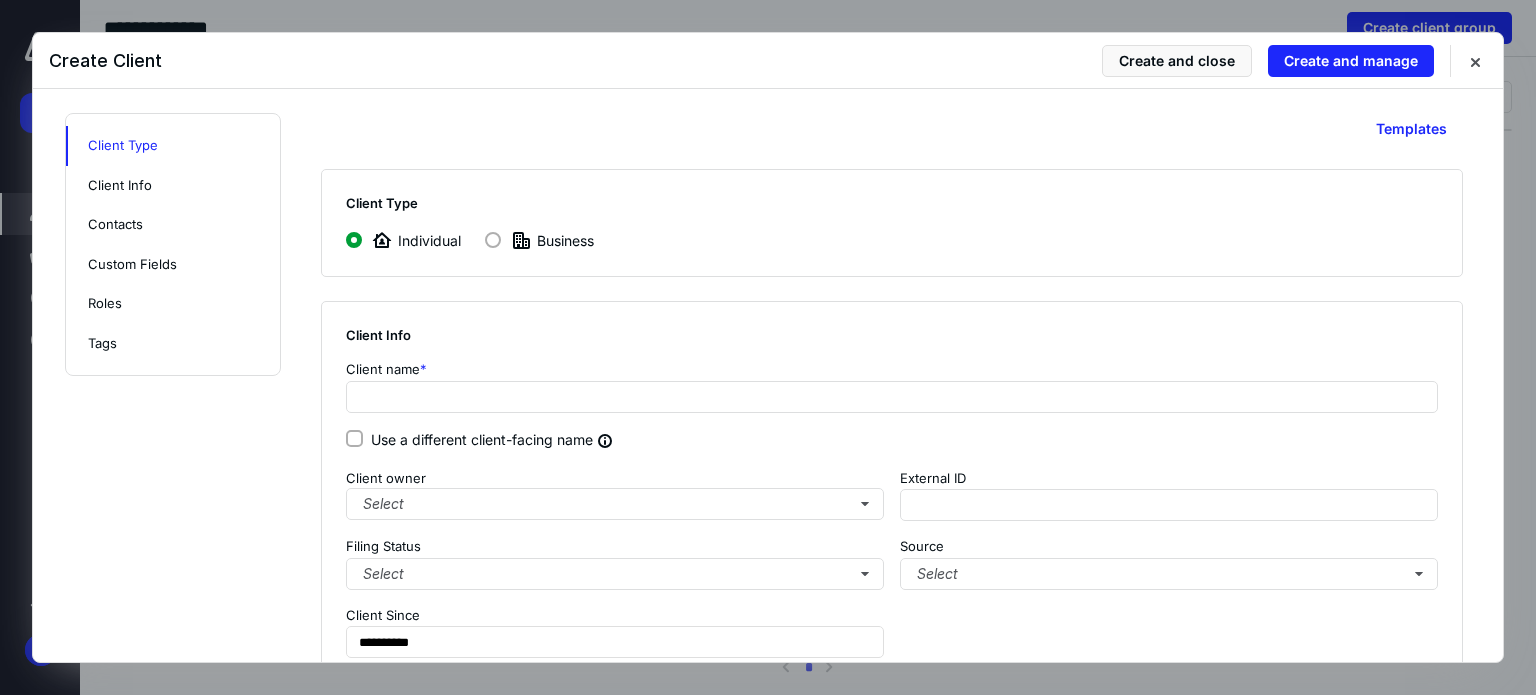 click at bounding box center (493, 240) 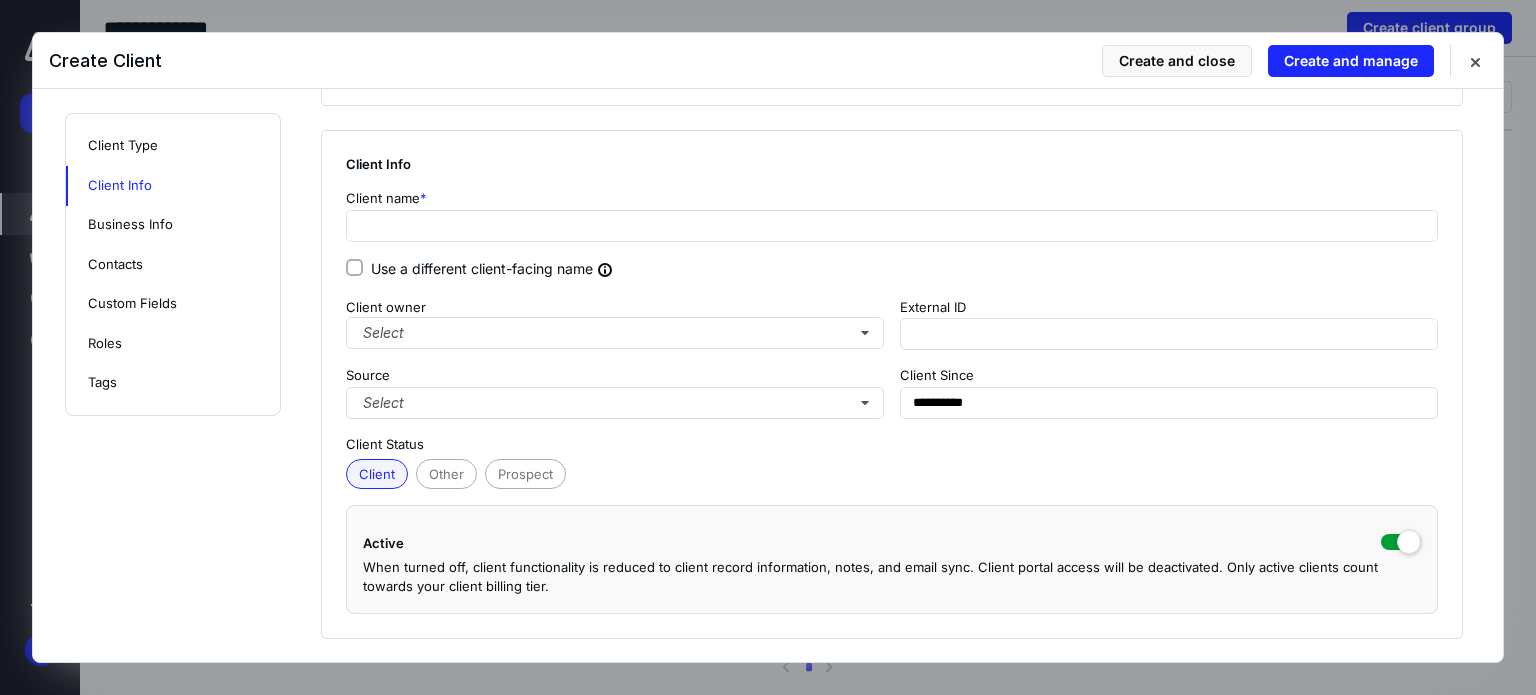 scroll, scrollTop: 172, scrollLeft: 0, axis: vertical 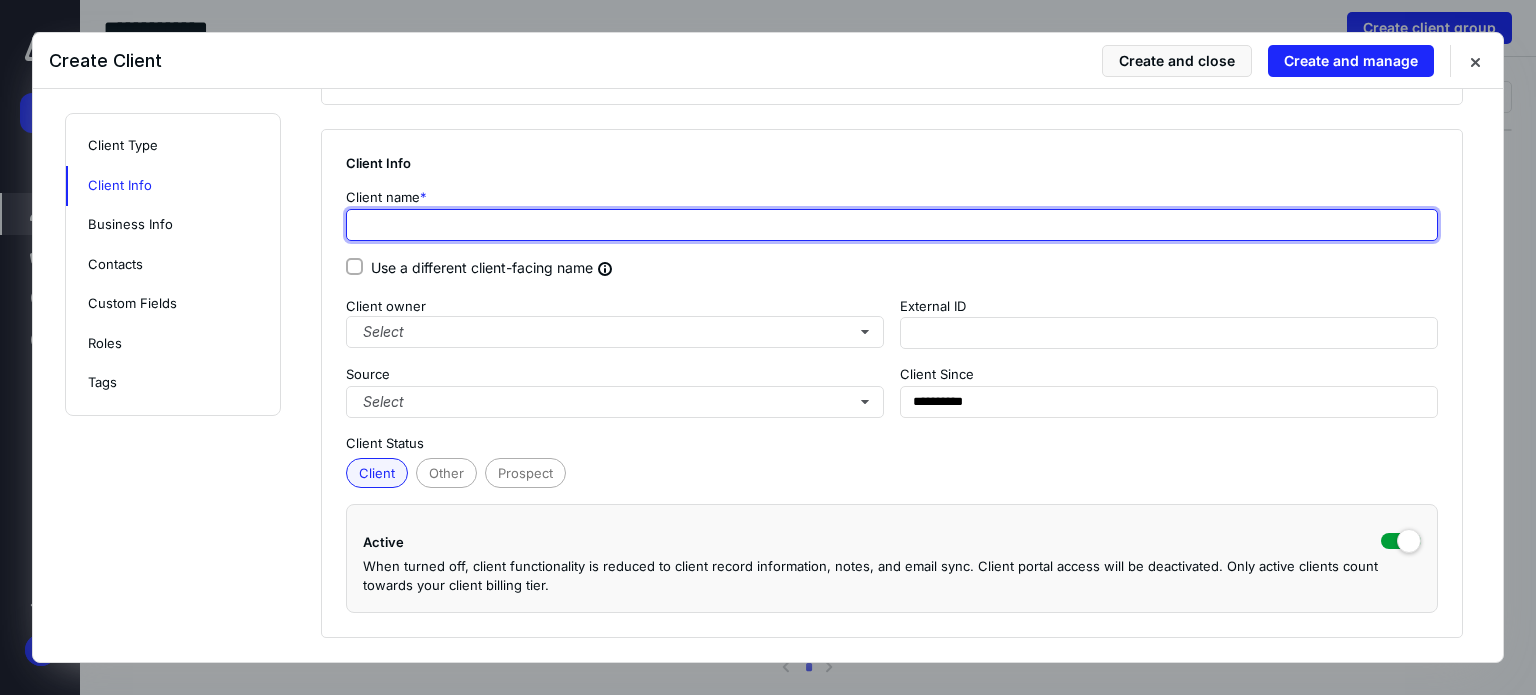click at bounding box center (892, 225) 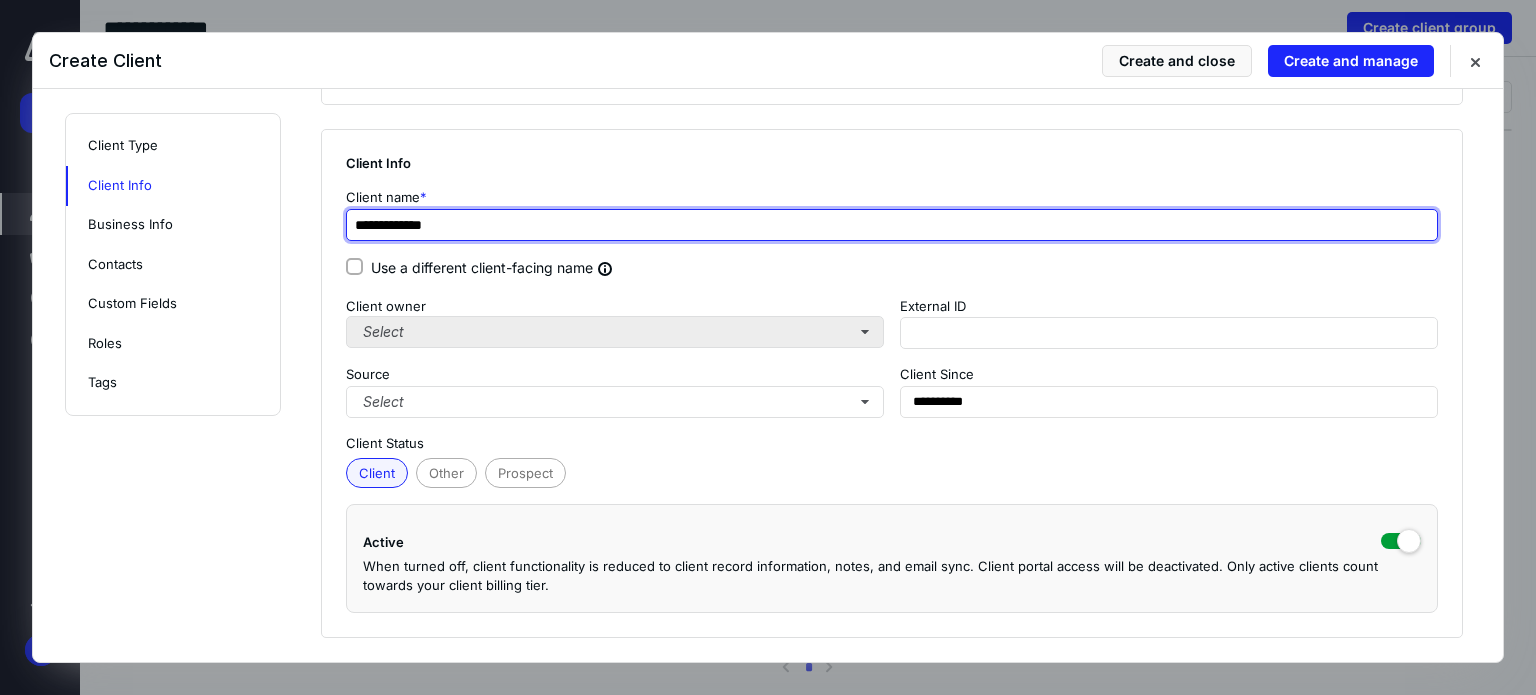 type on "**********" 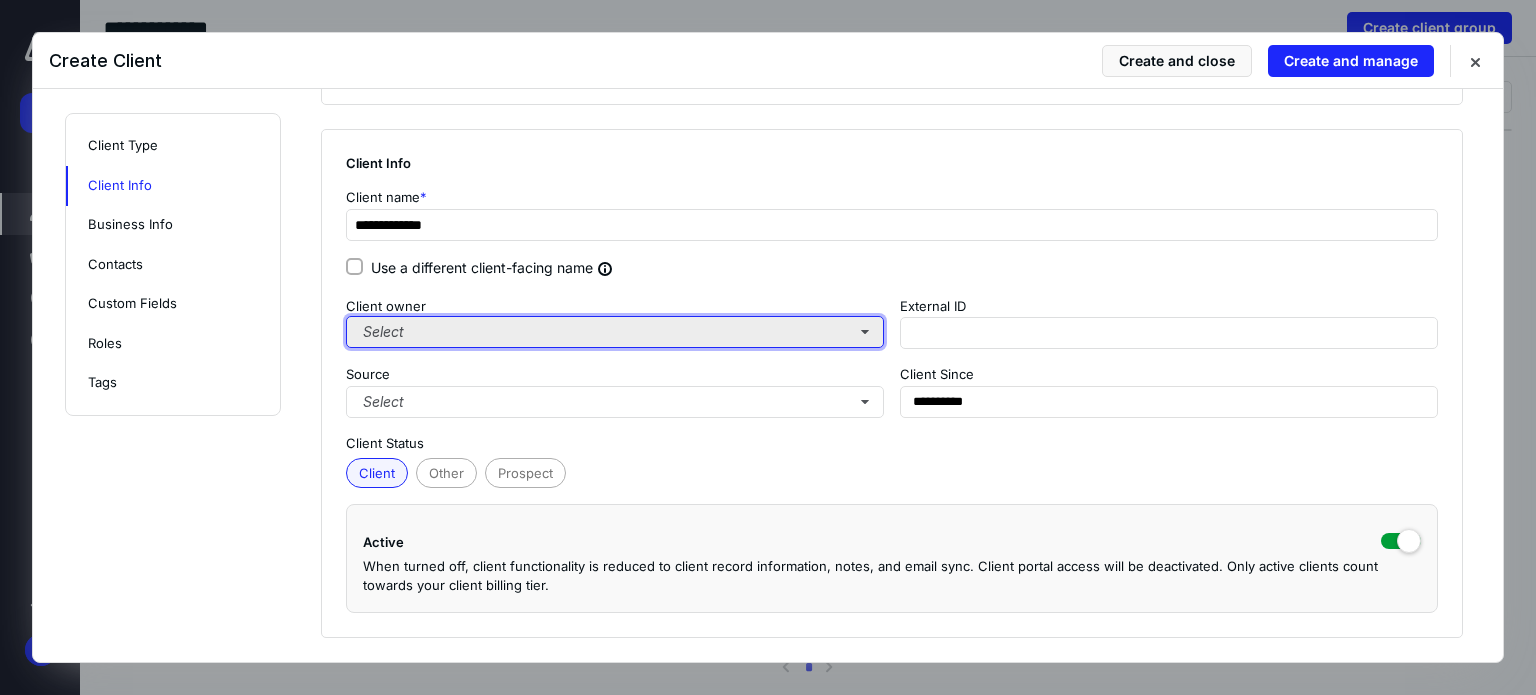 type on "**********" 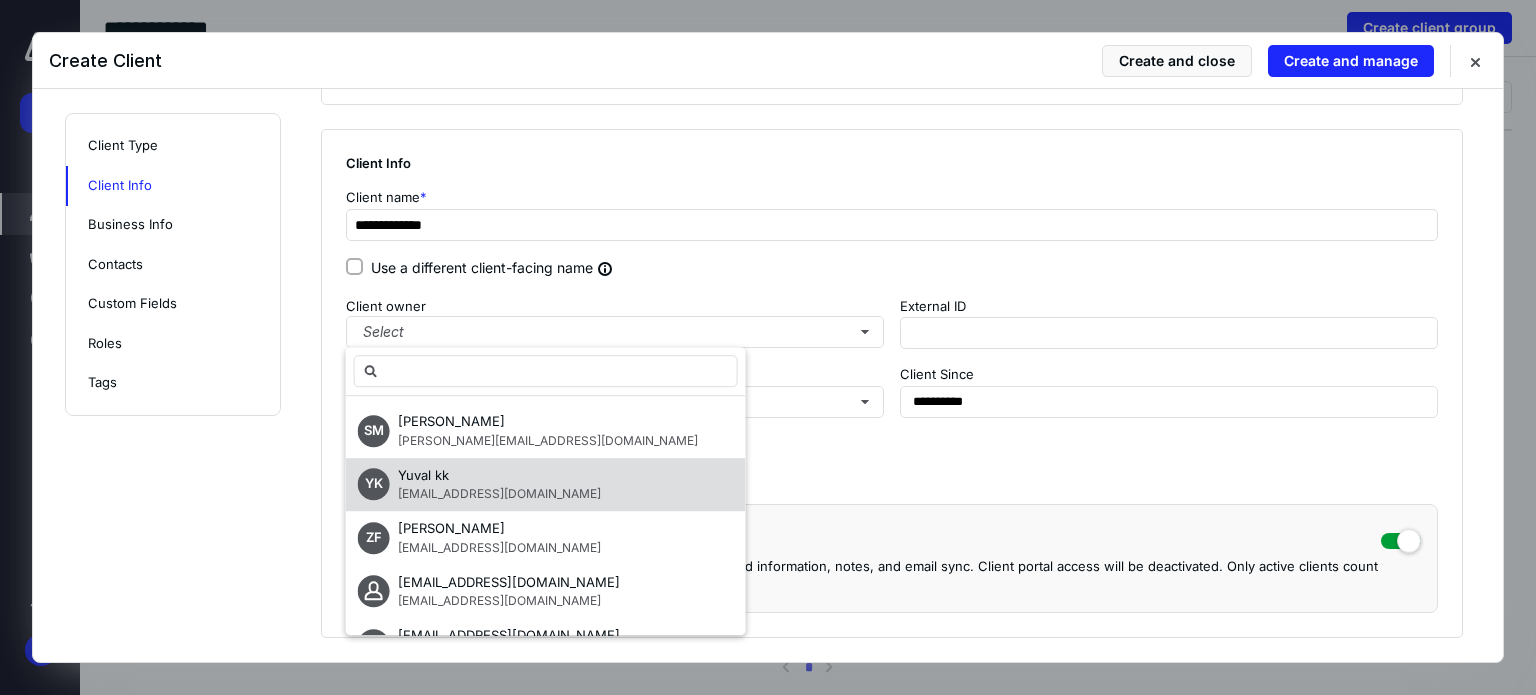 scroll, scrollTop: 2, scrollLeft: 0, axis: vertical 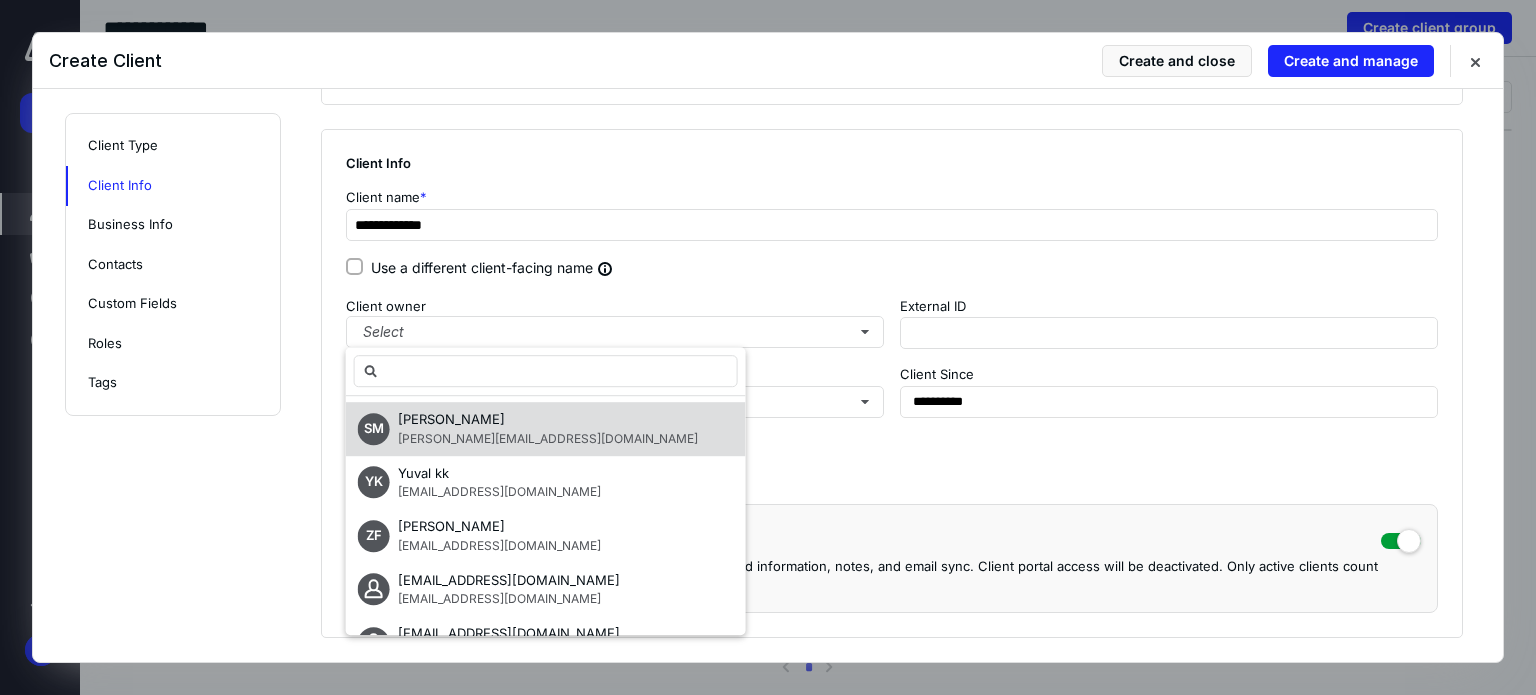 click on "Sara Mteh" at bounding box center [451, 419] 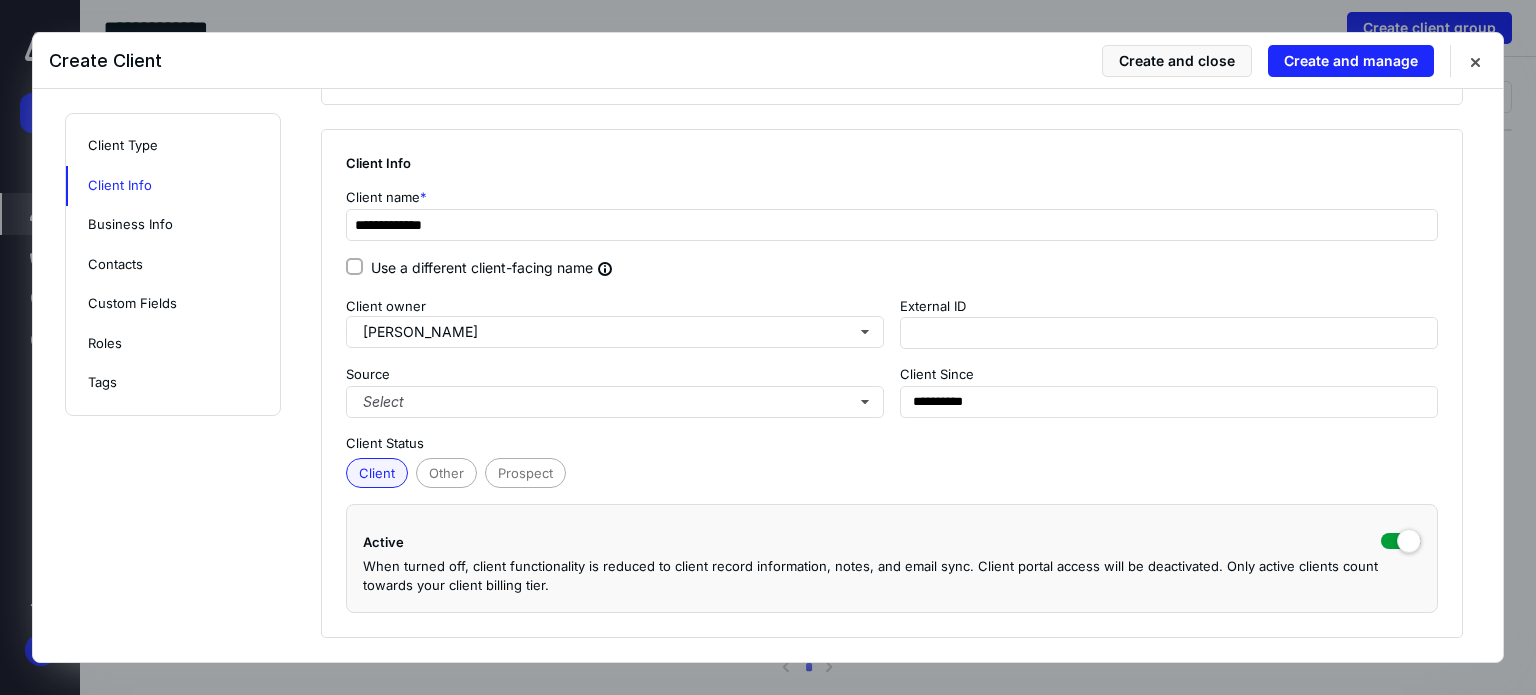 scroll, scrollTop: 0, scrollLeft: 0, axis: both 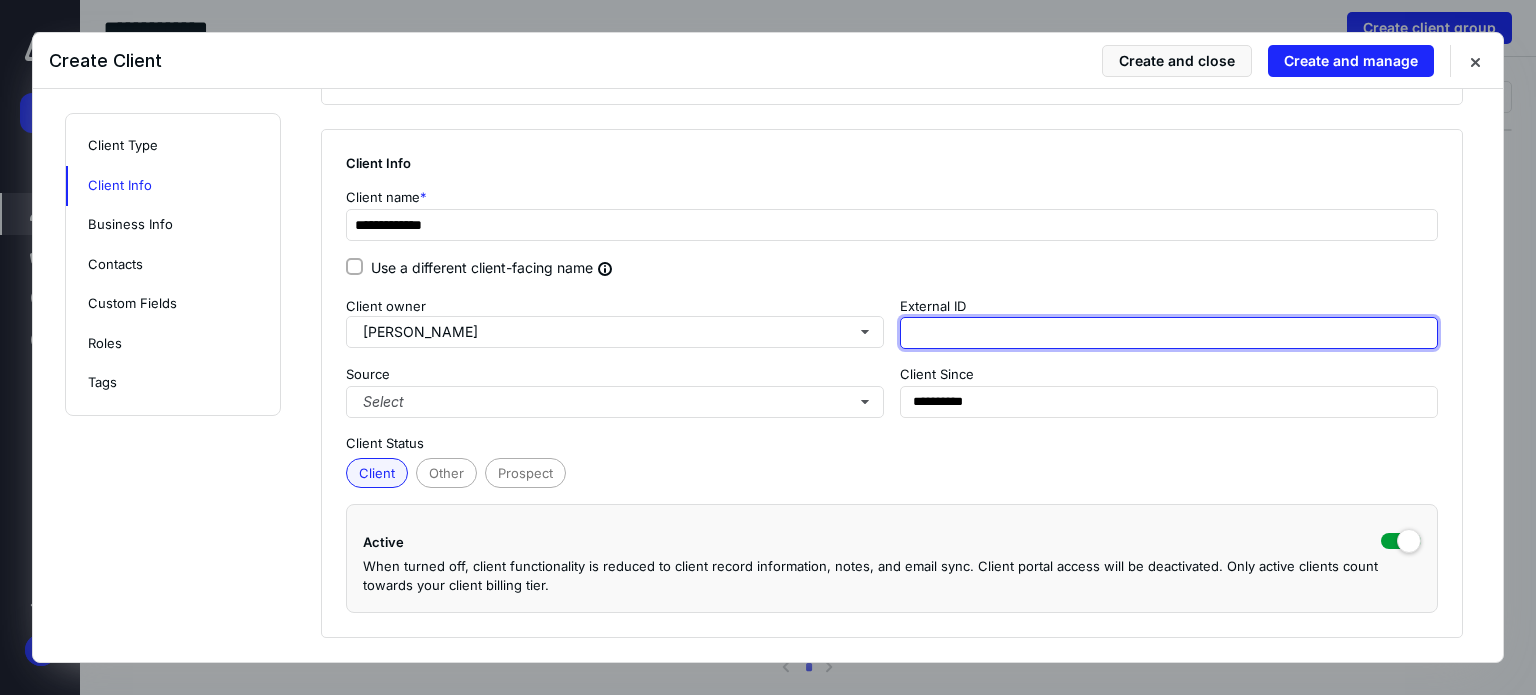 click at bounding box center (1169, 333) 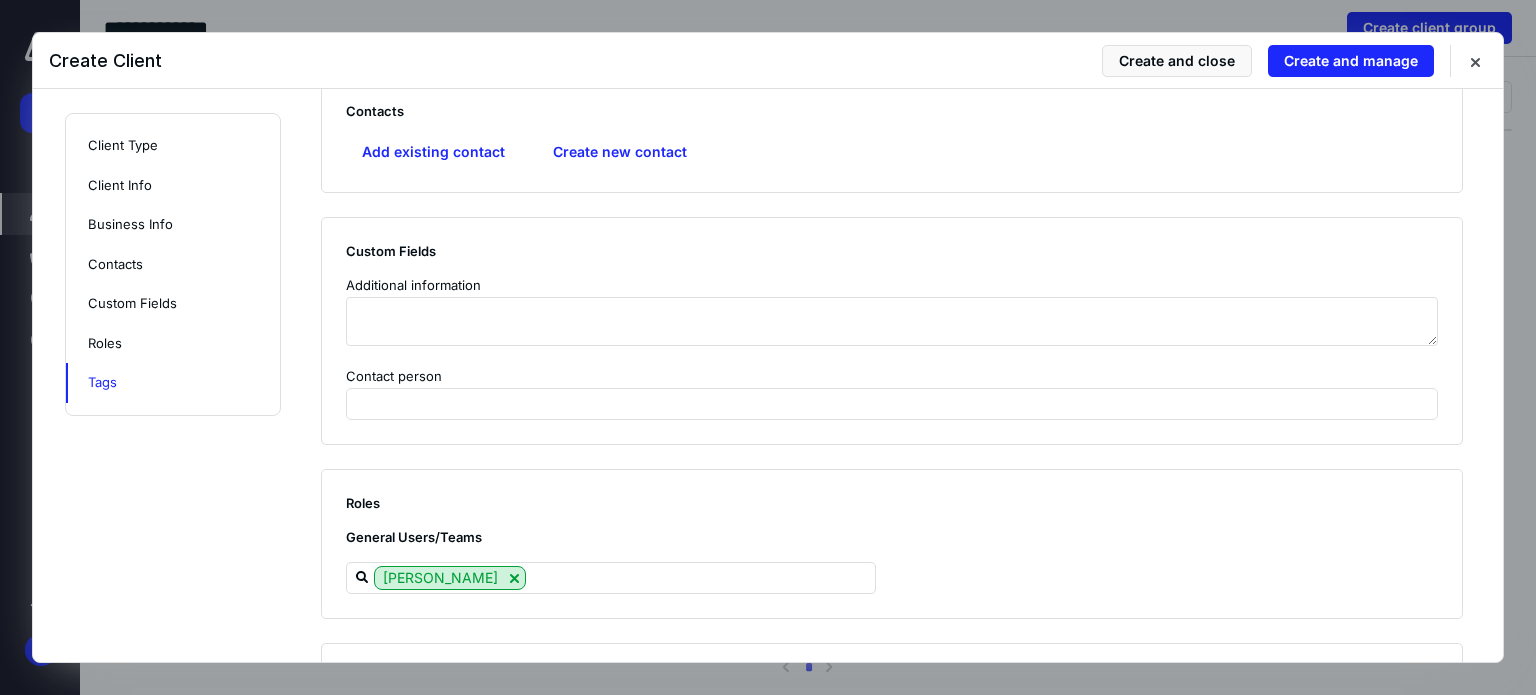 scroll, scrollTop: 1663, scrollLeft: 0, axis: vertical 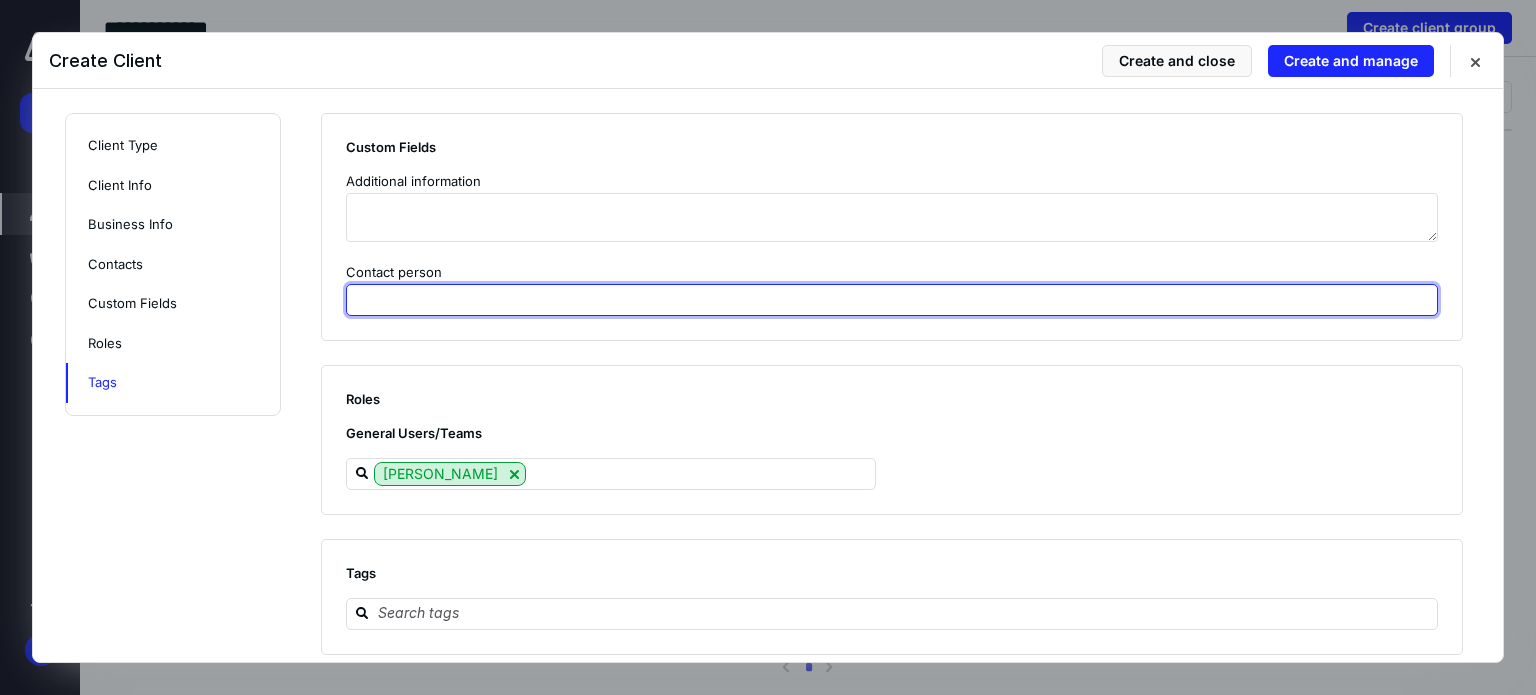click at bounding box center [892, 300] 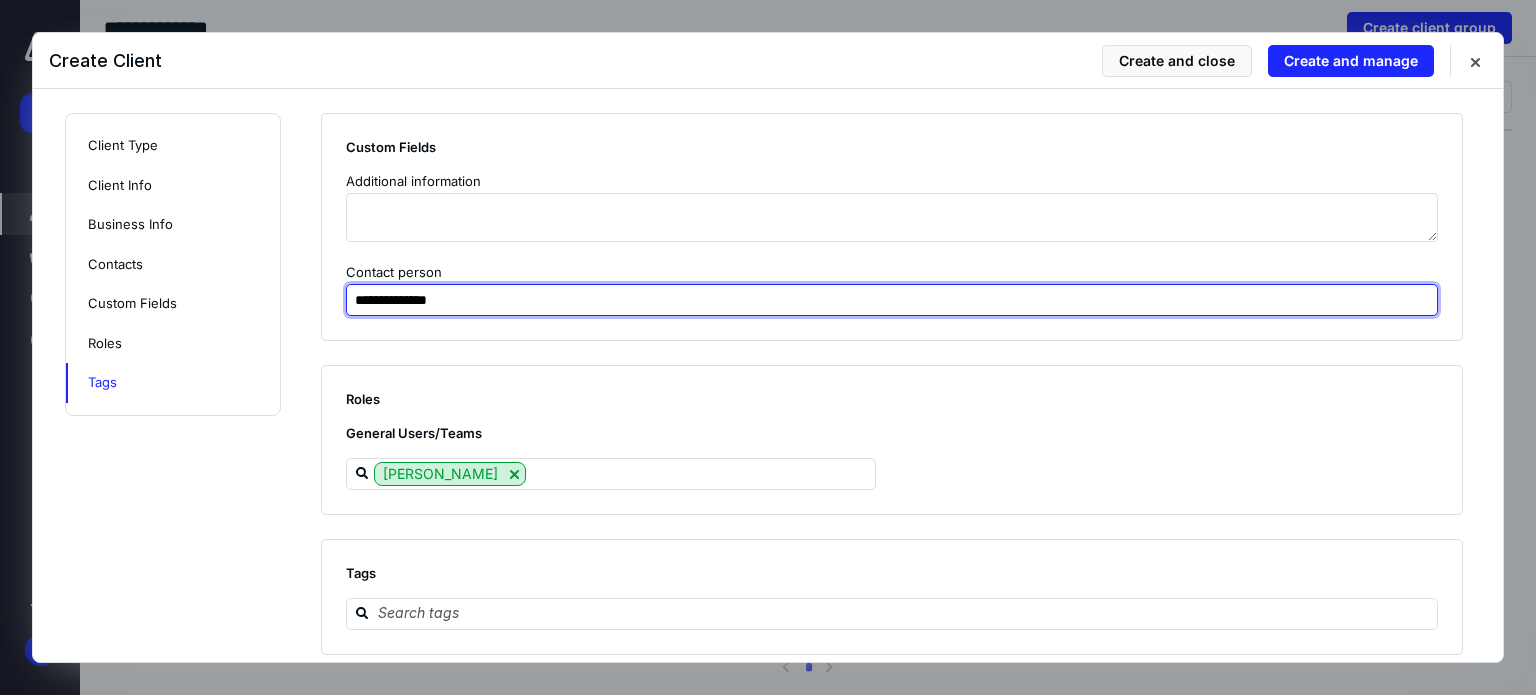 type on "**********" 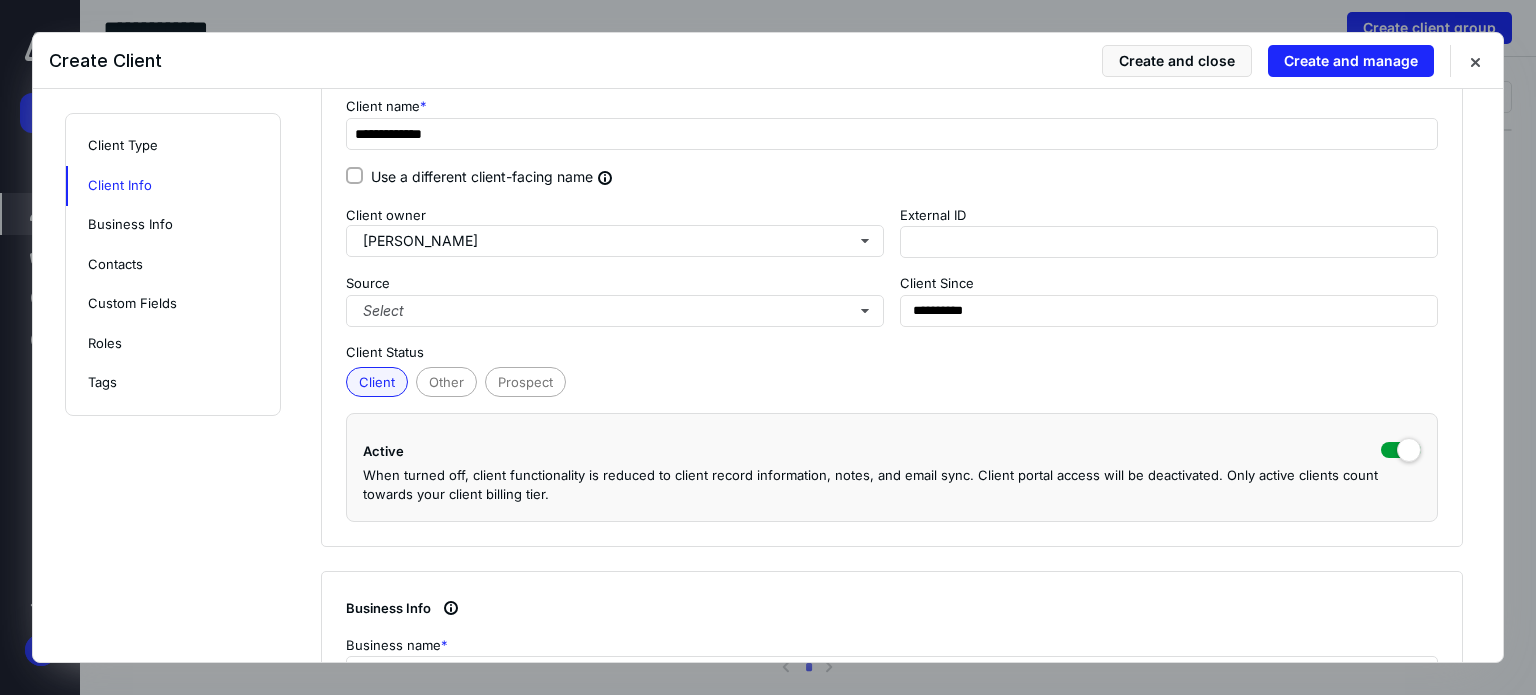 scroll, scrollTop: 270, scrollLeft: 0, axis: vertical 